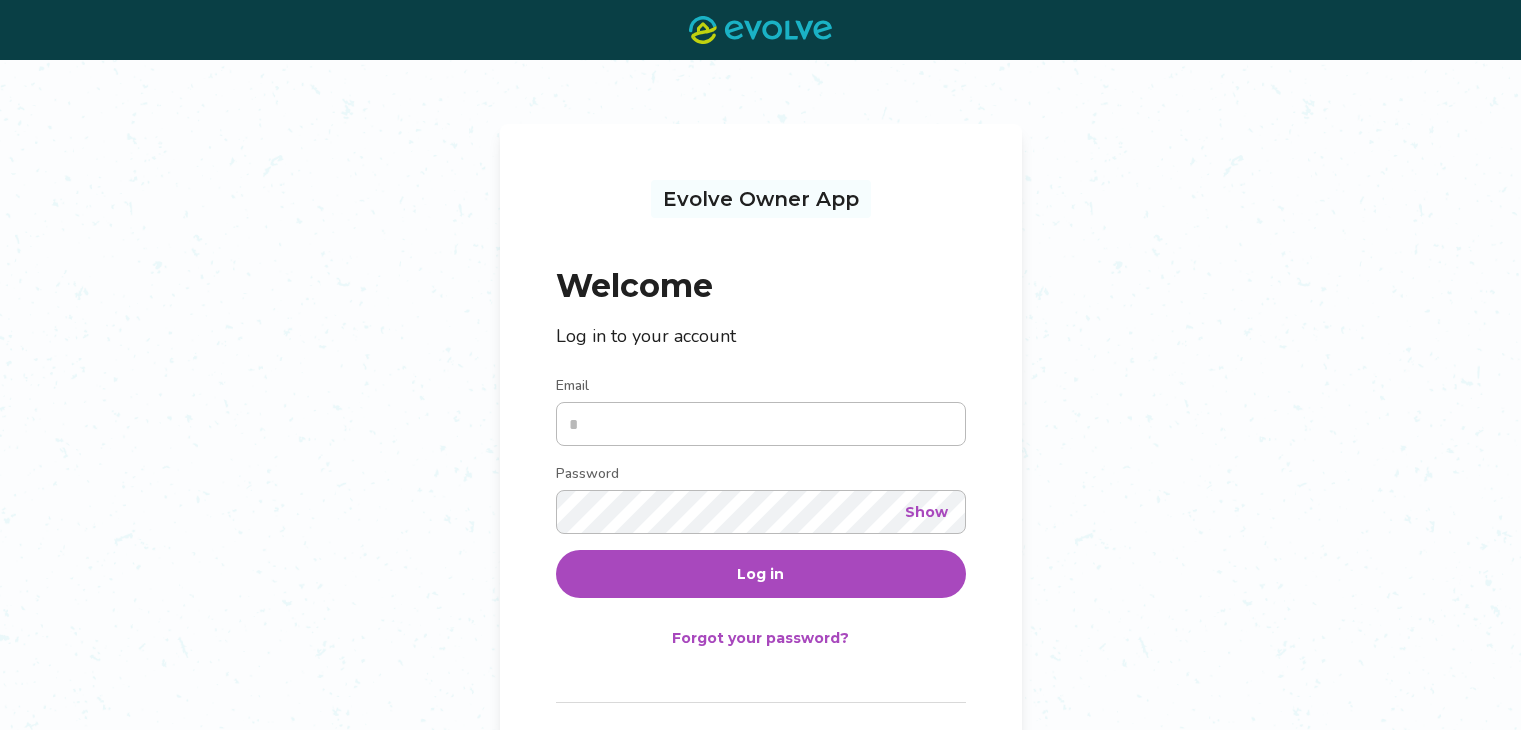 scroll, scrollTop: 0, scrollLeft: 0, axis: both 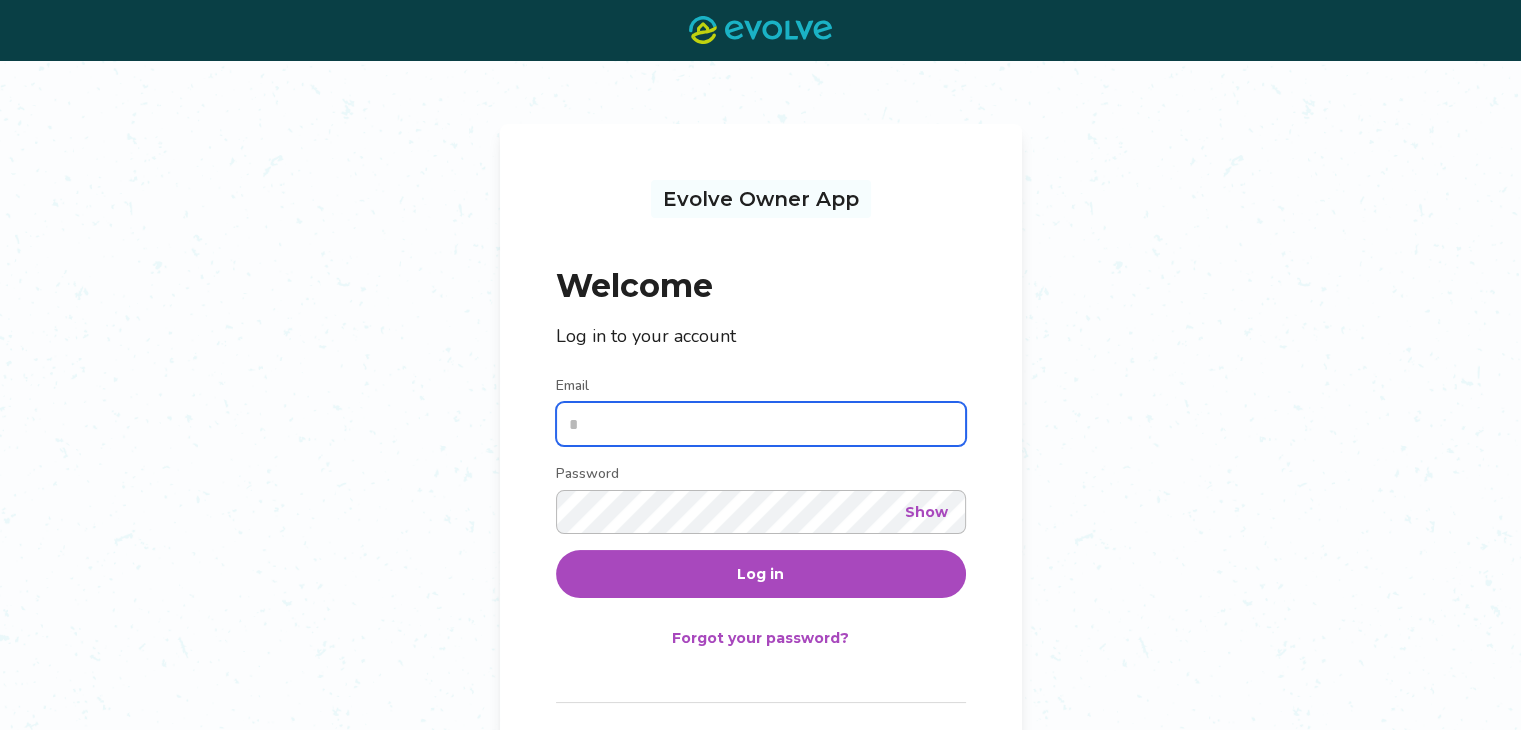 type on "**********" 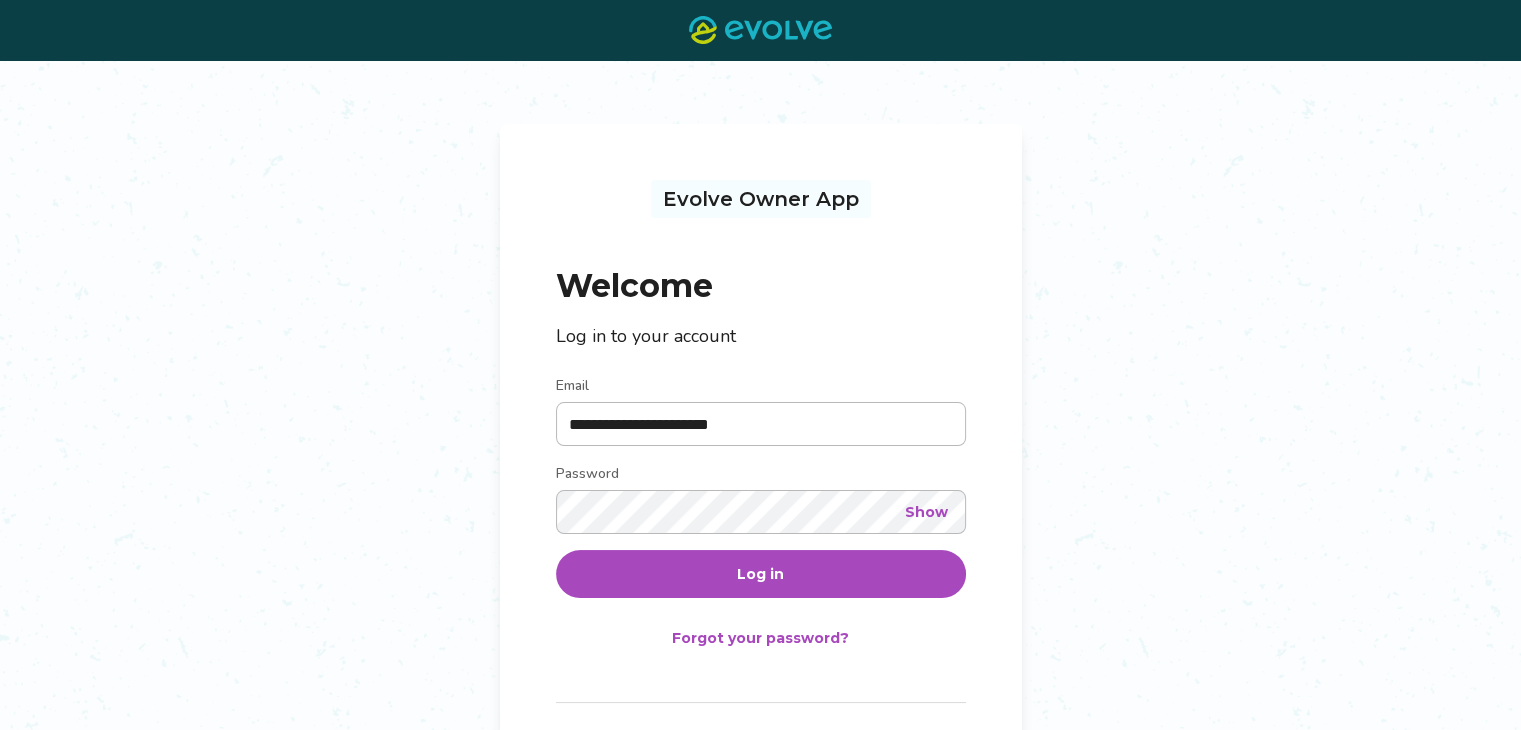 click on "Log in" at bounding box center (760, 574) 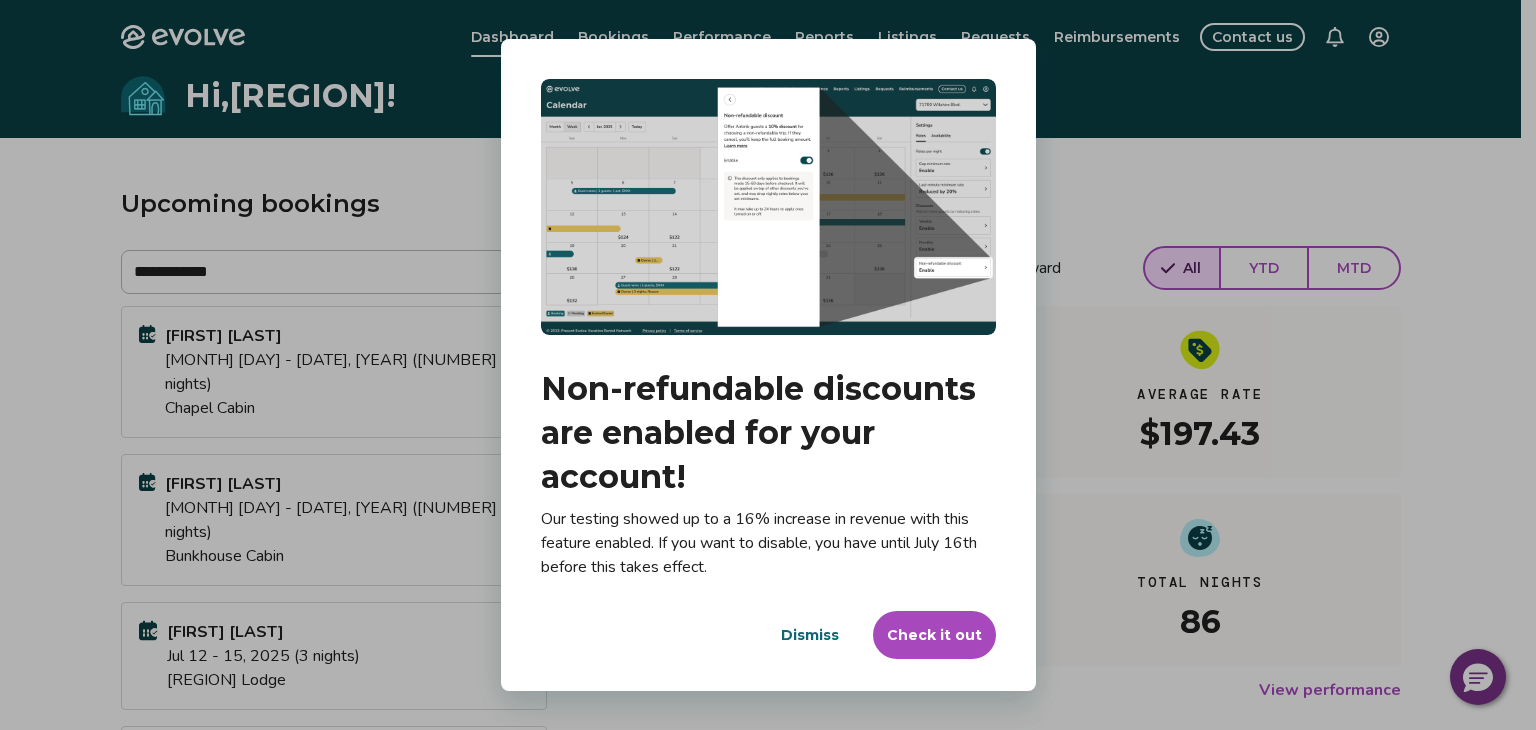 click on "Dismiss" at bounding box center (810, 635) 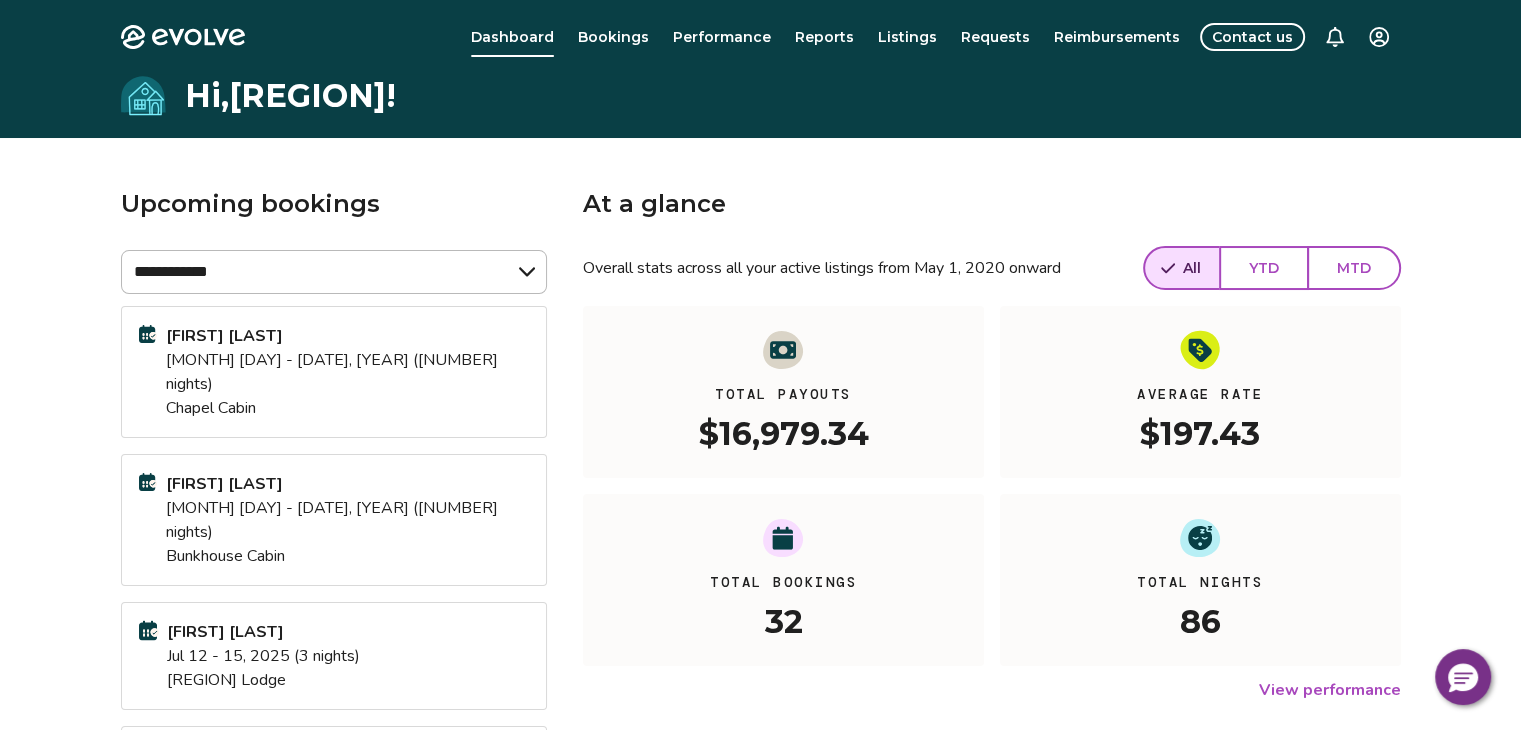 click on "ROberto Martinez Jul 11 - 13, 2025 (2 nights) Bunkhouse Cabin" at bounding box center [334, 520] 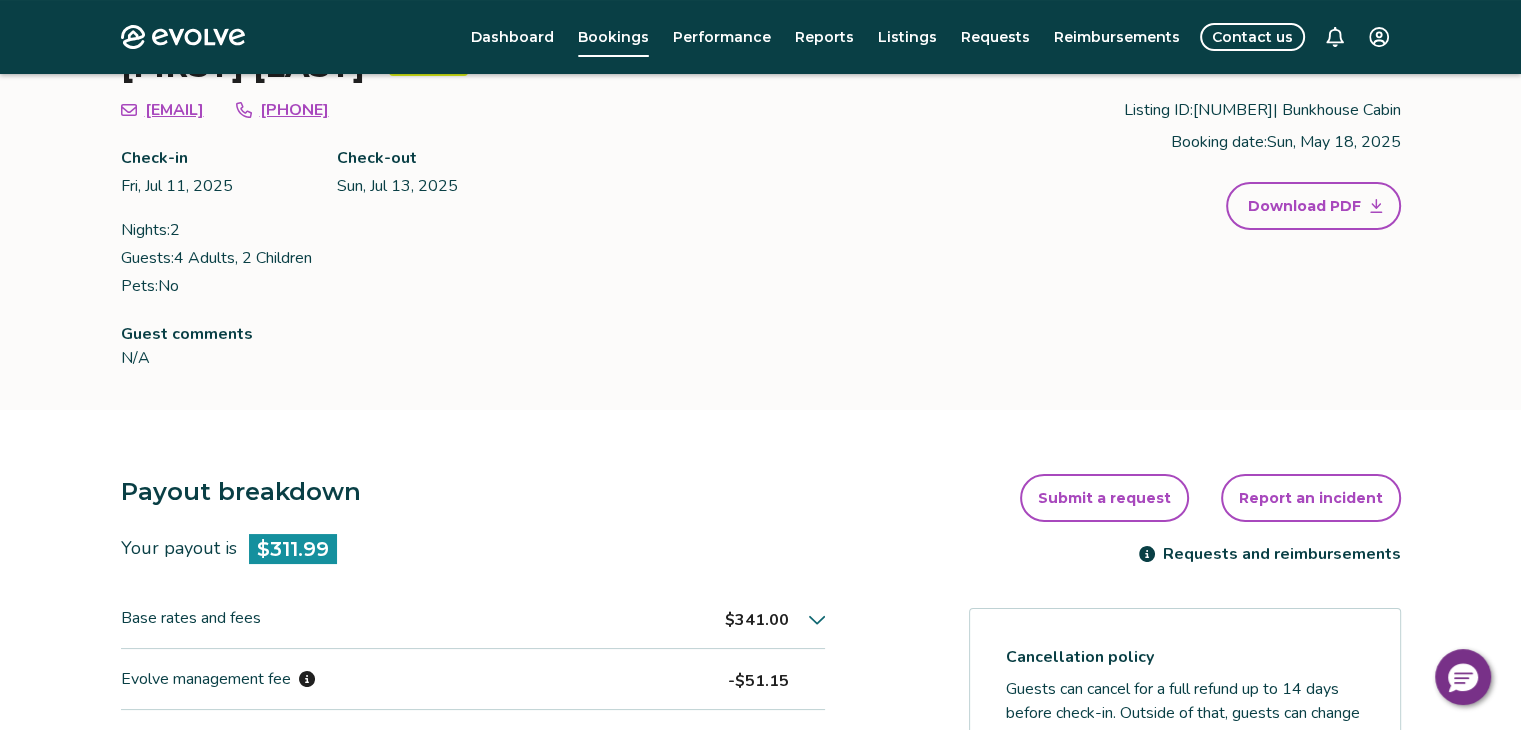 scroll, scrollTop: 43, scrollLeft: 0, axis: vertical 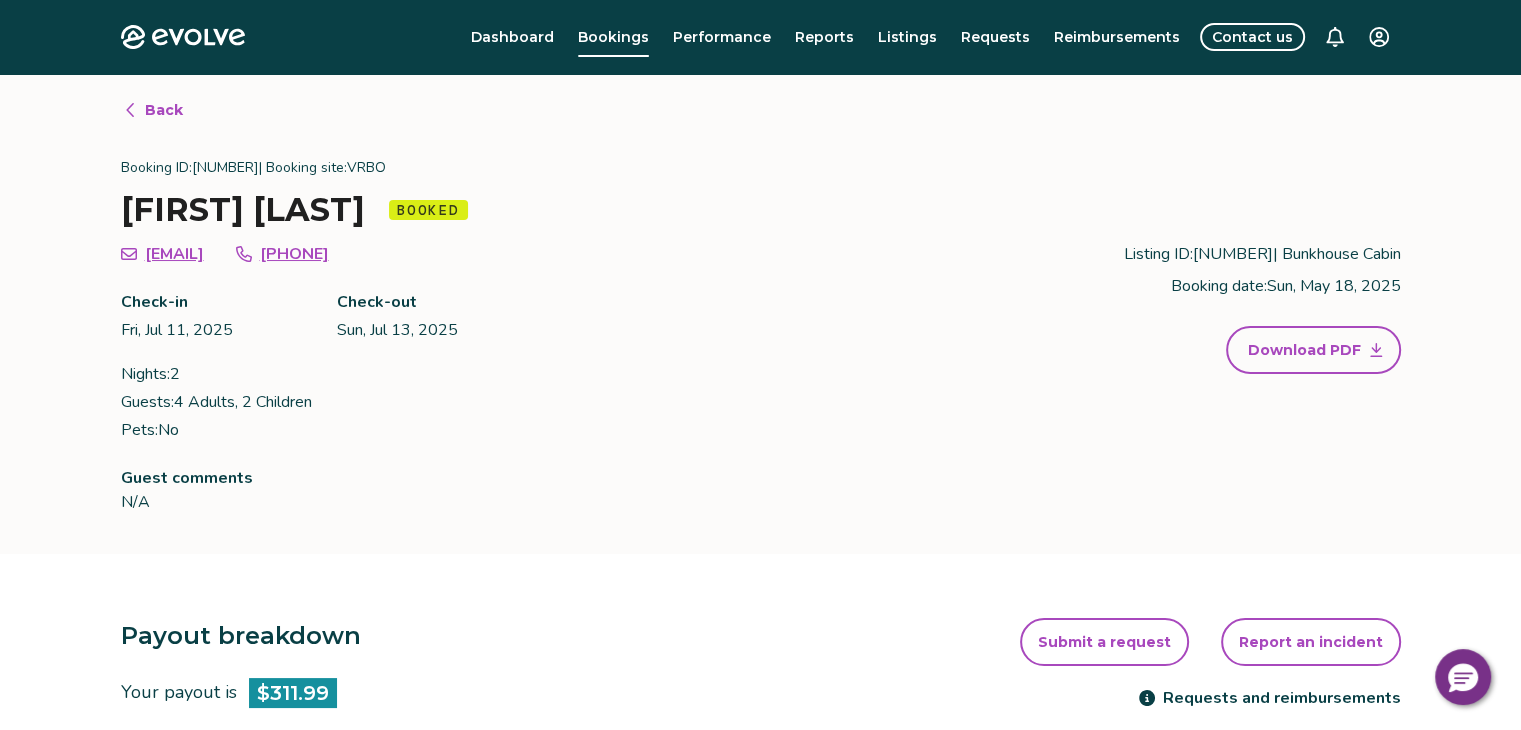 click on "Back" at bounding box center [164, 110] 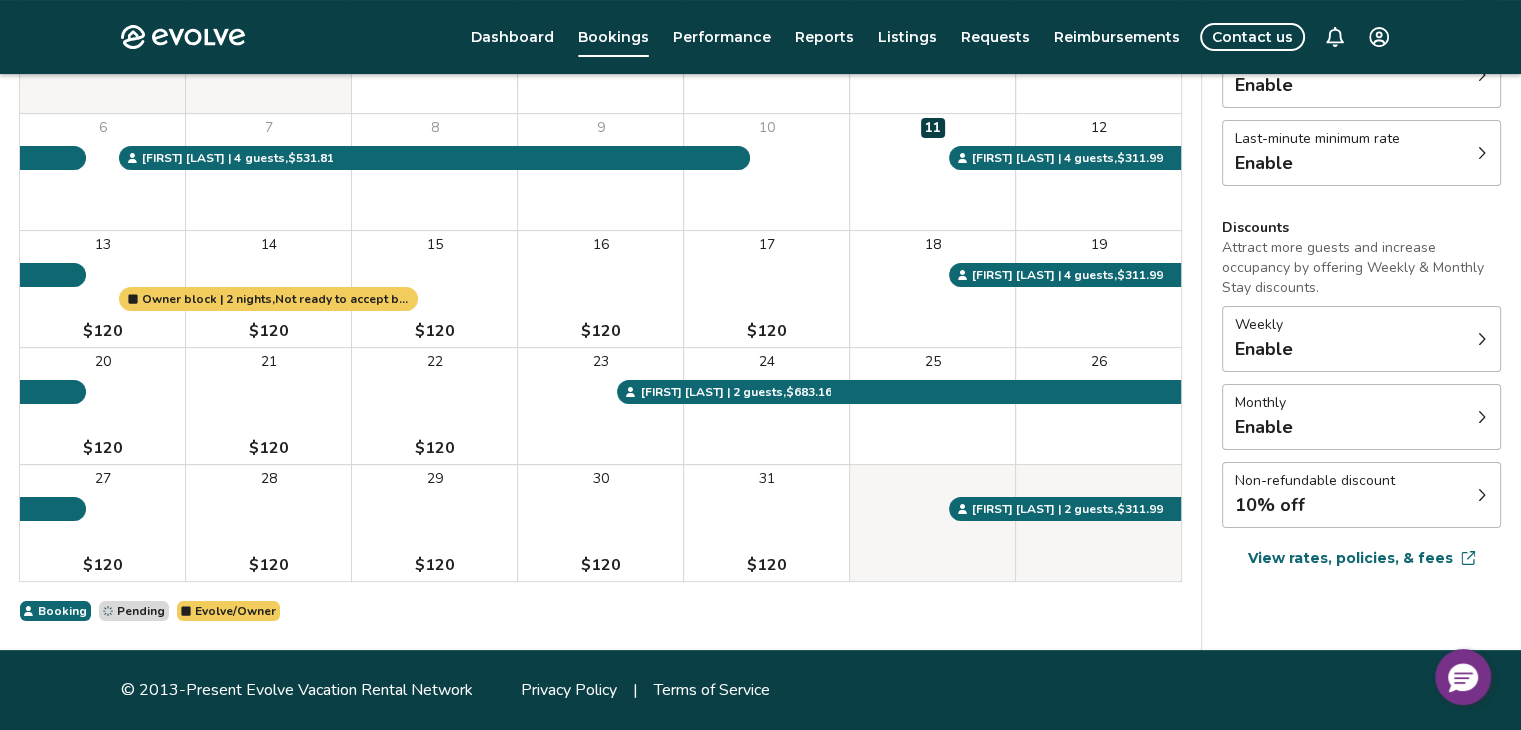 scroll, scrollTop: 0, scrollLeft: 0, axis: both 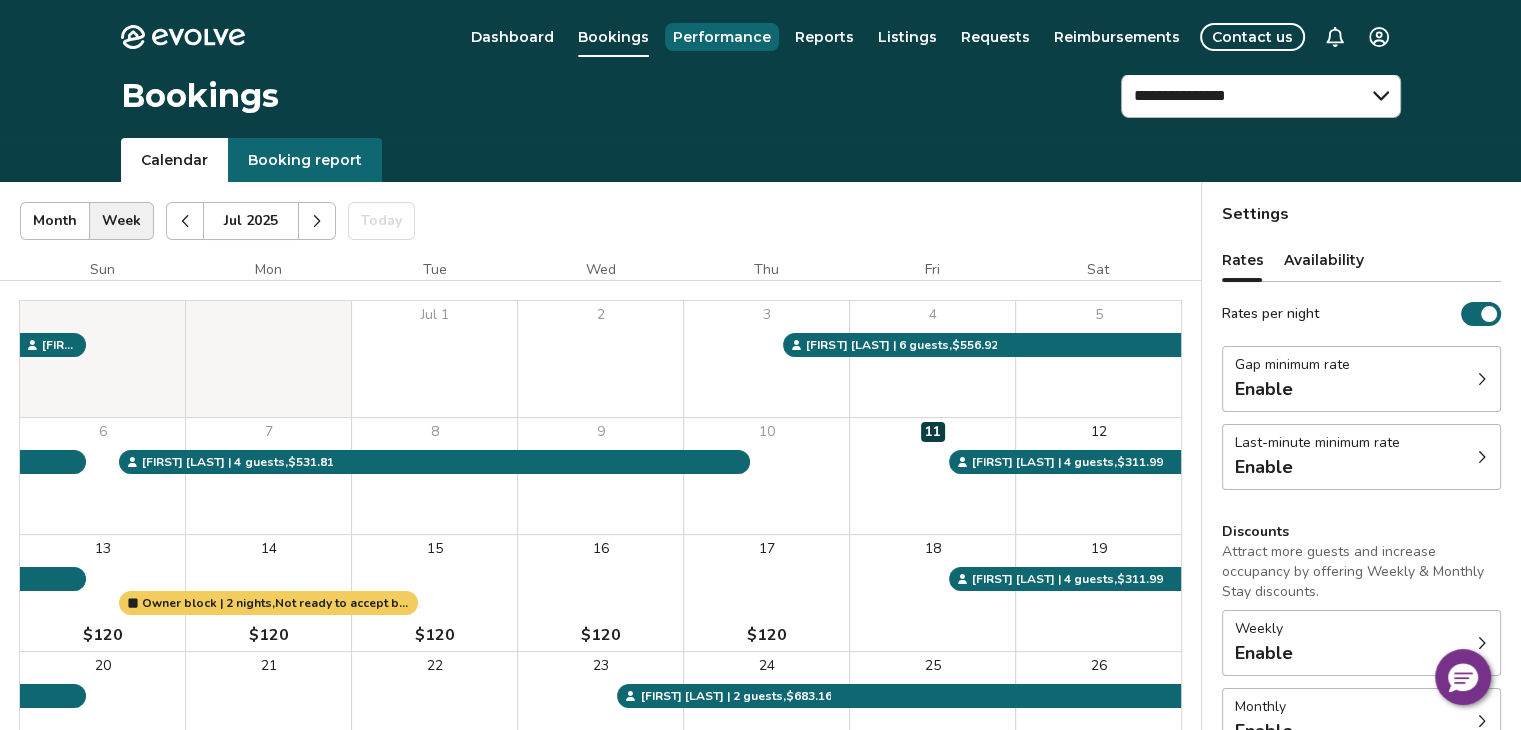 click on "Performance" at bounding box center (722, 37) 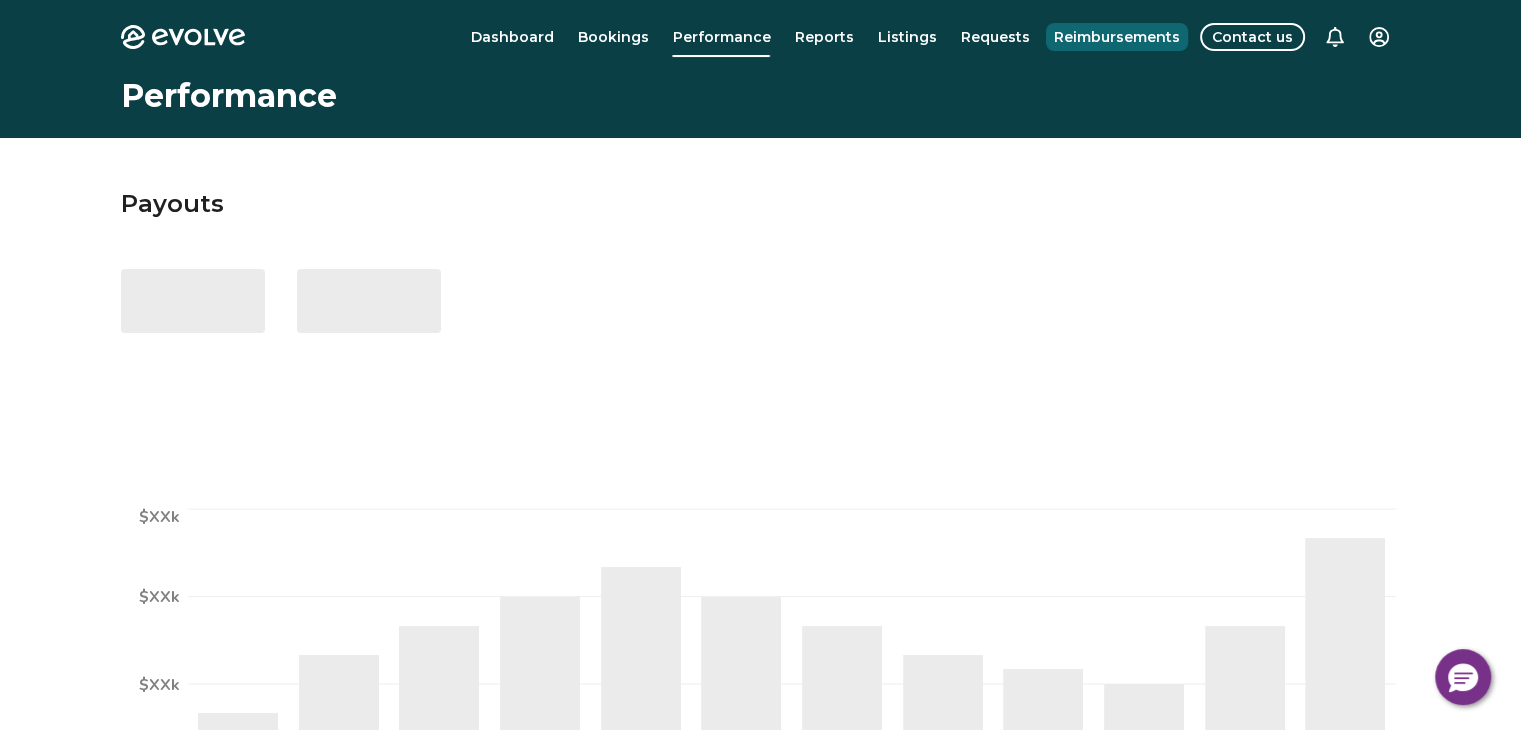 click on "Reimbursements" at bounding box center [1117, 37] 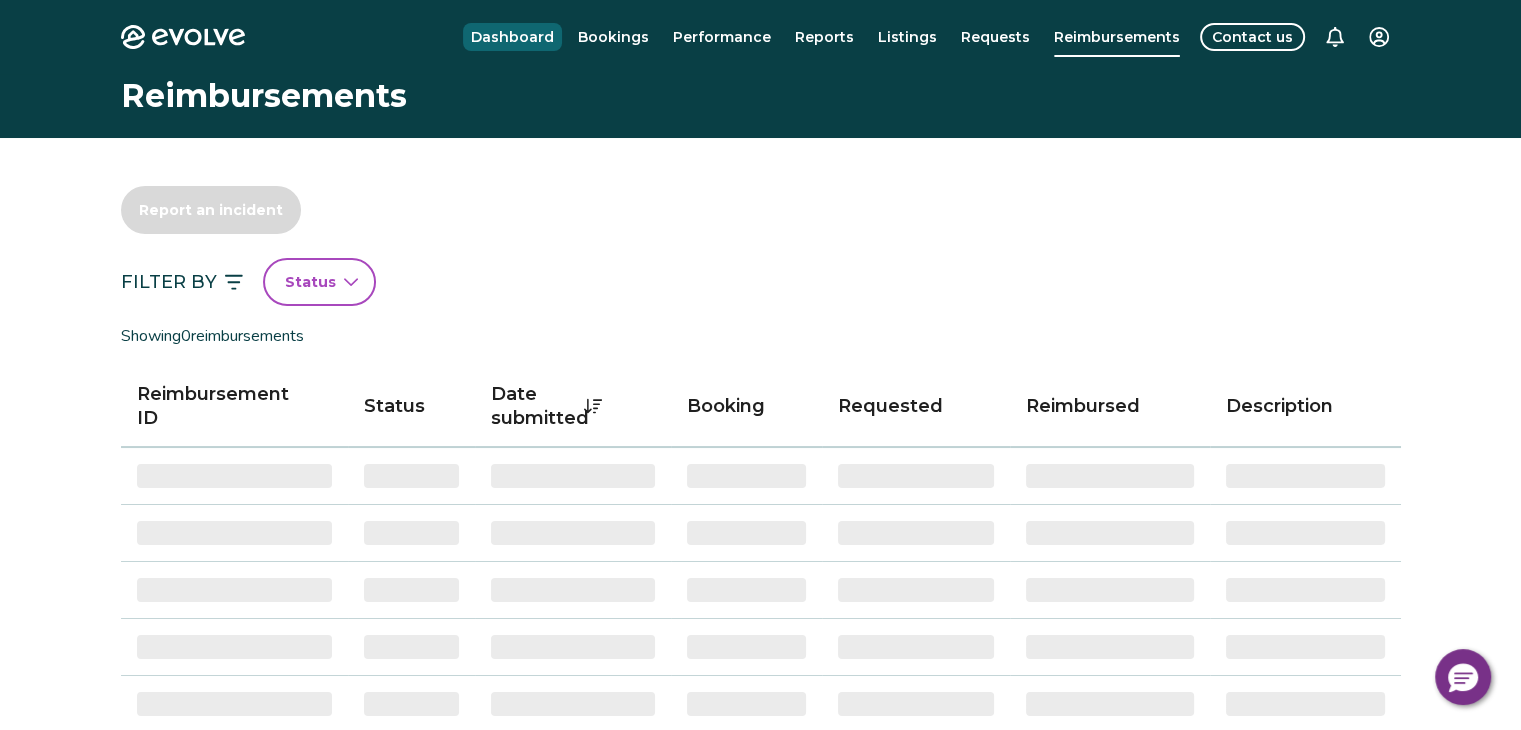 click on "Dashboard" at bounding box center [512, 37] 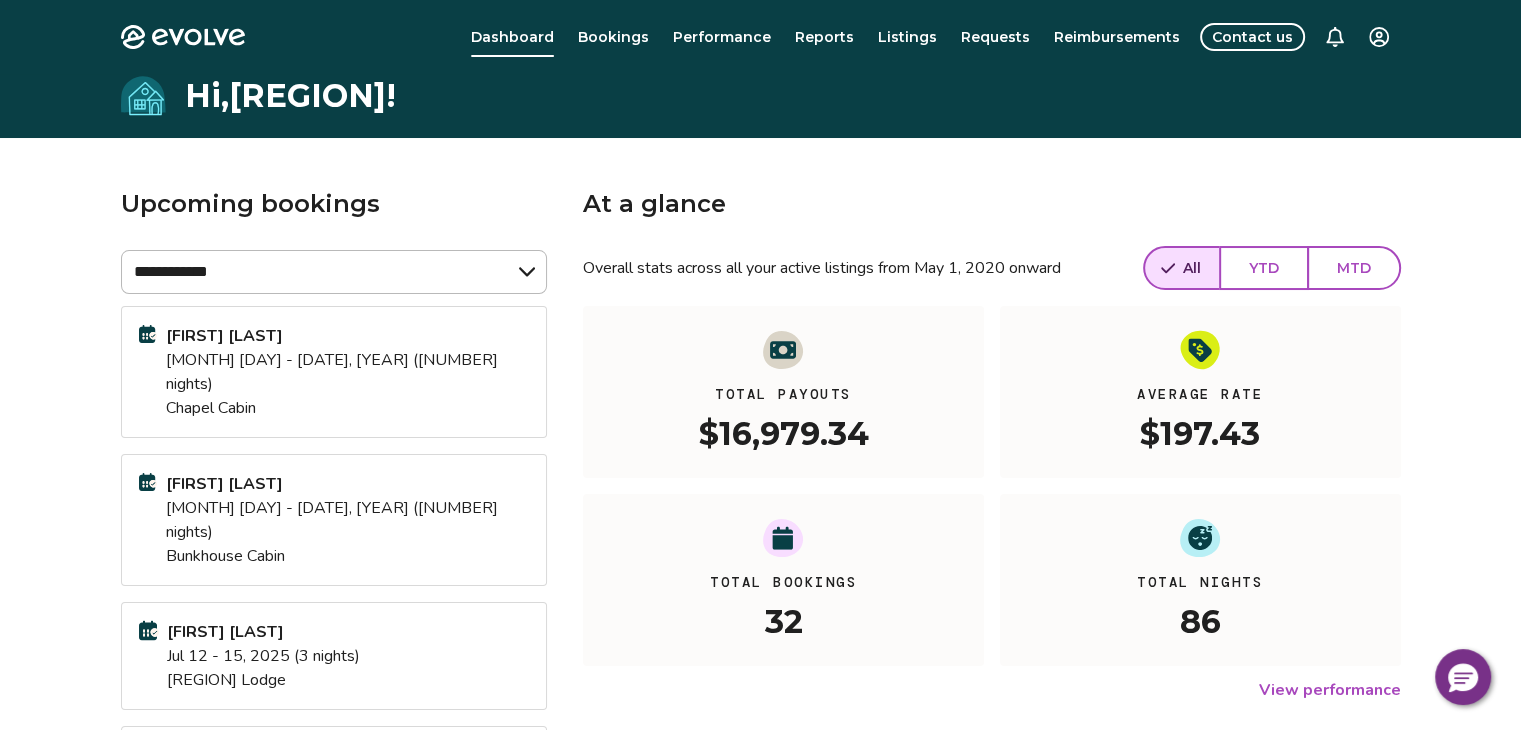click on "Listings" at bounding box center (907, 37) 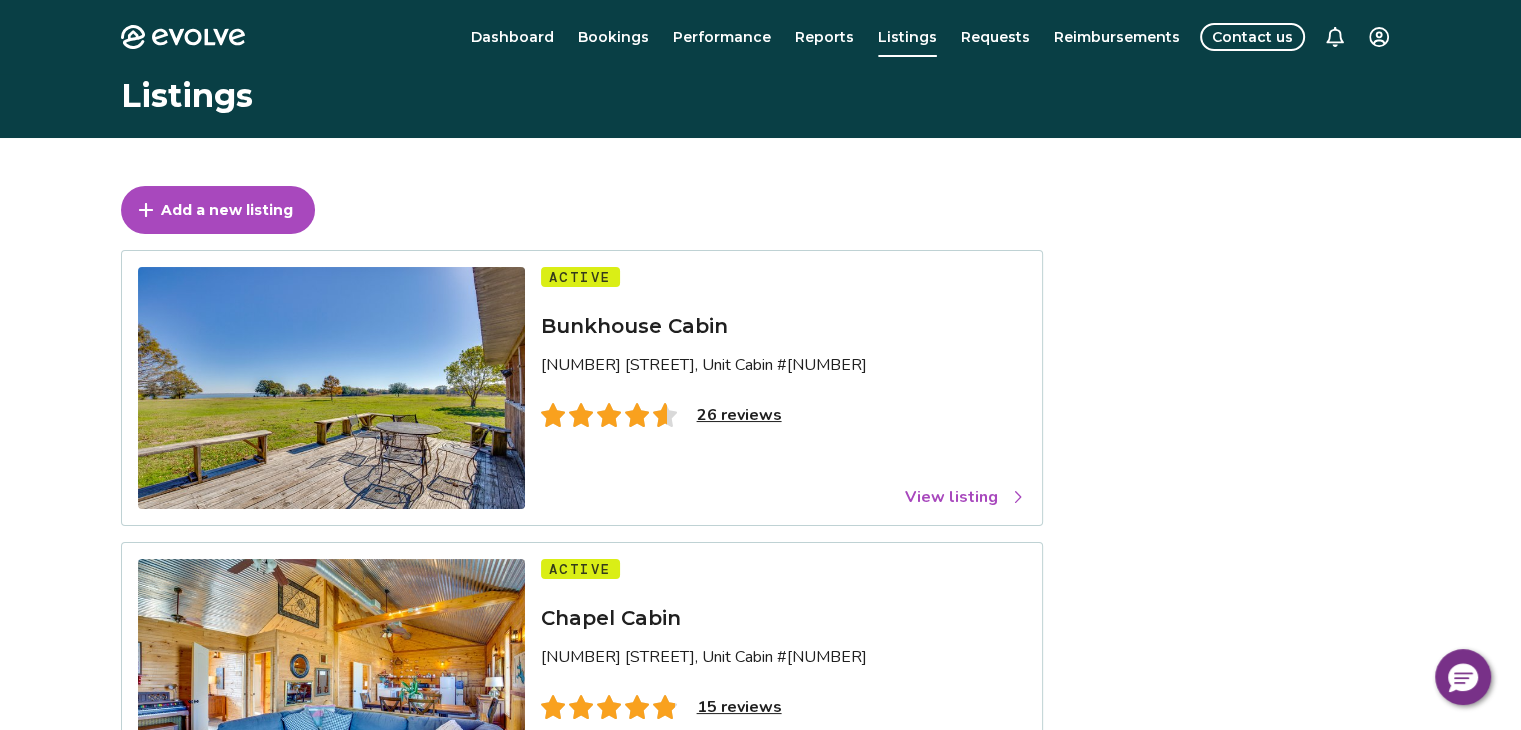 click on "View listing" at bounding box center (965, 497) 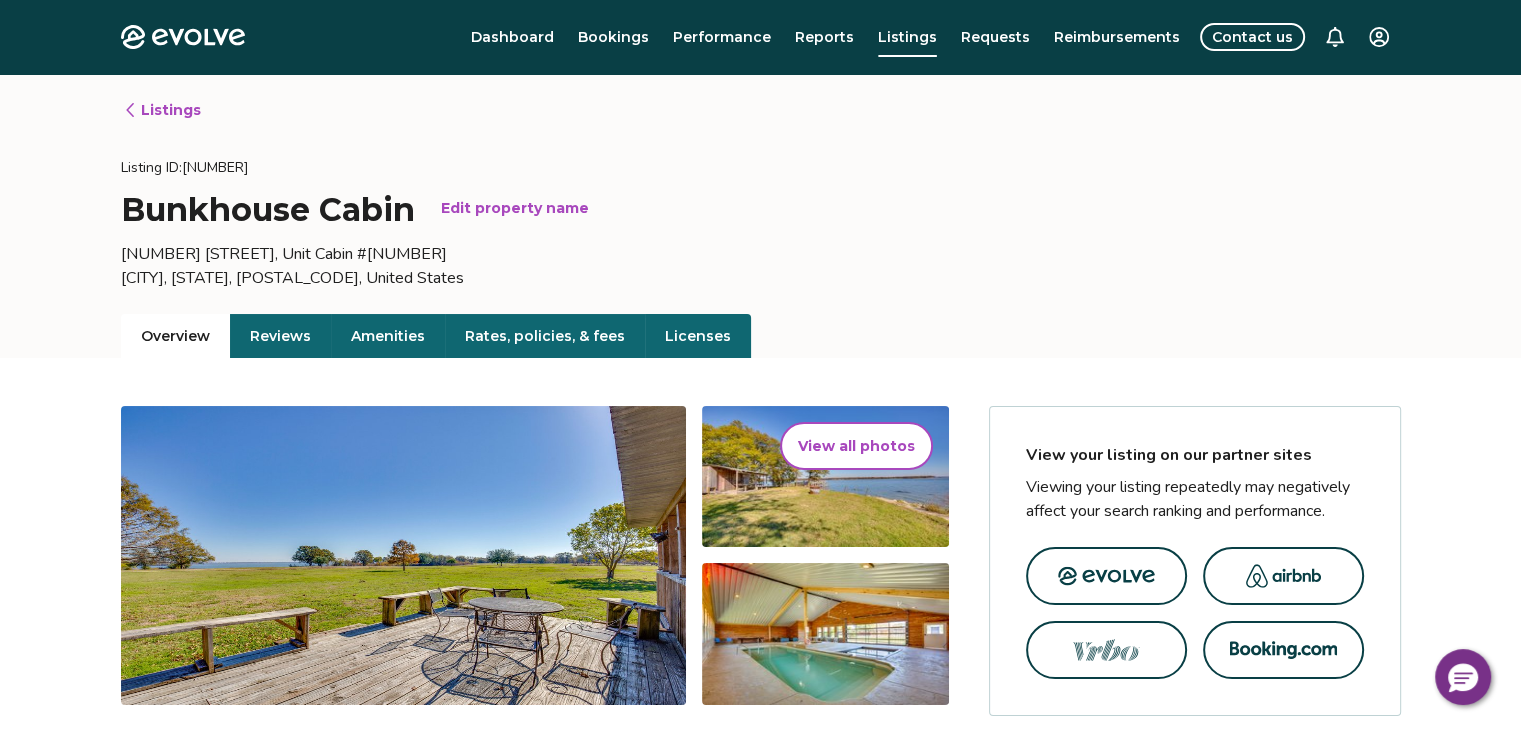 click on "Rates, policies, & fees" at bounding box center (545, 336) 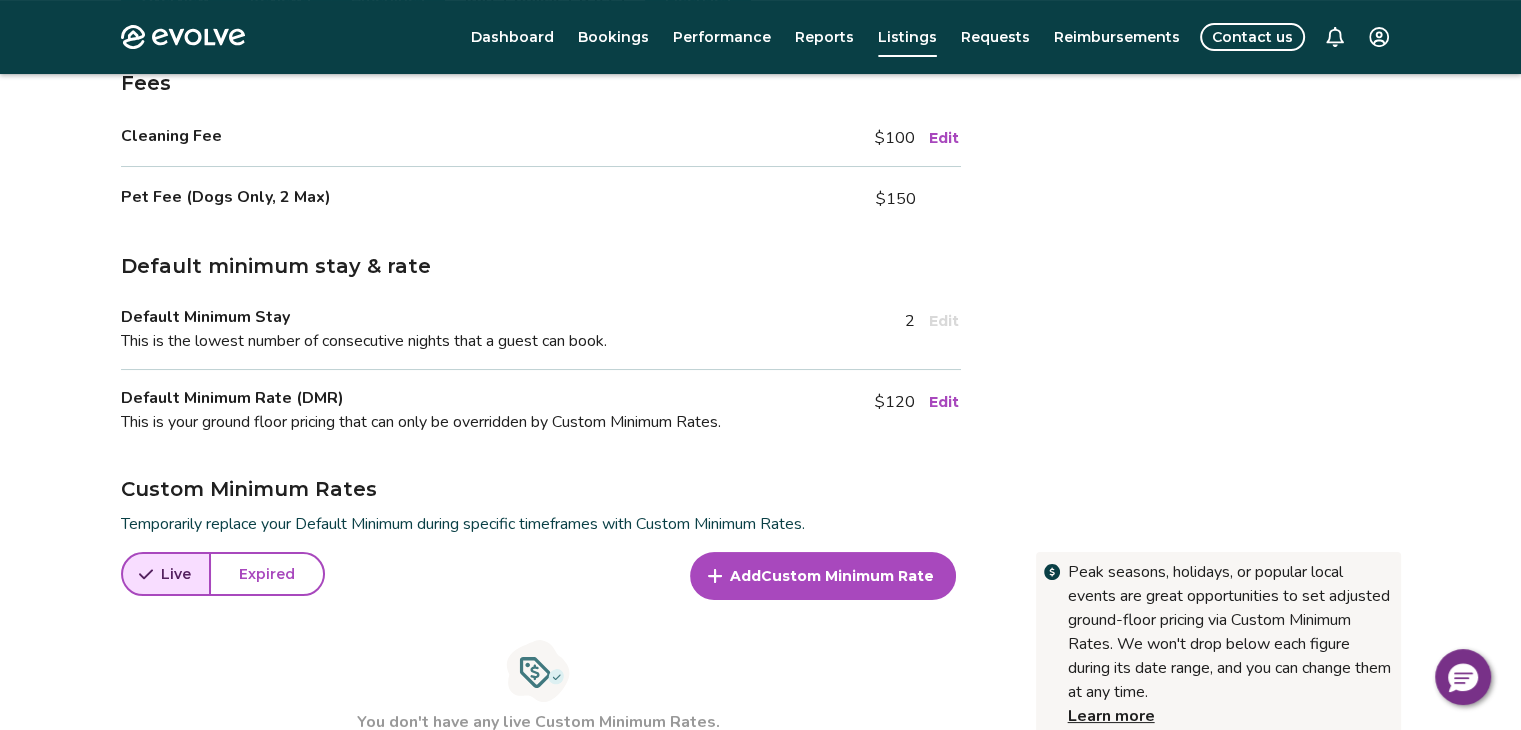 scroll, scrollTop: 345, scrollLeft: 0, axis: vertical 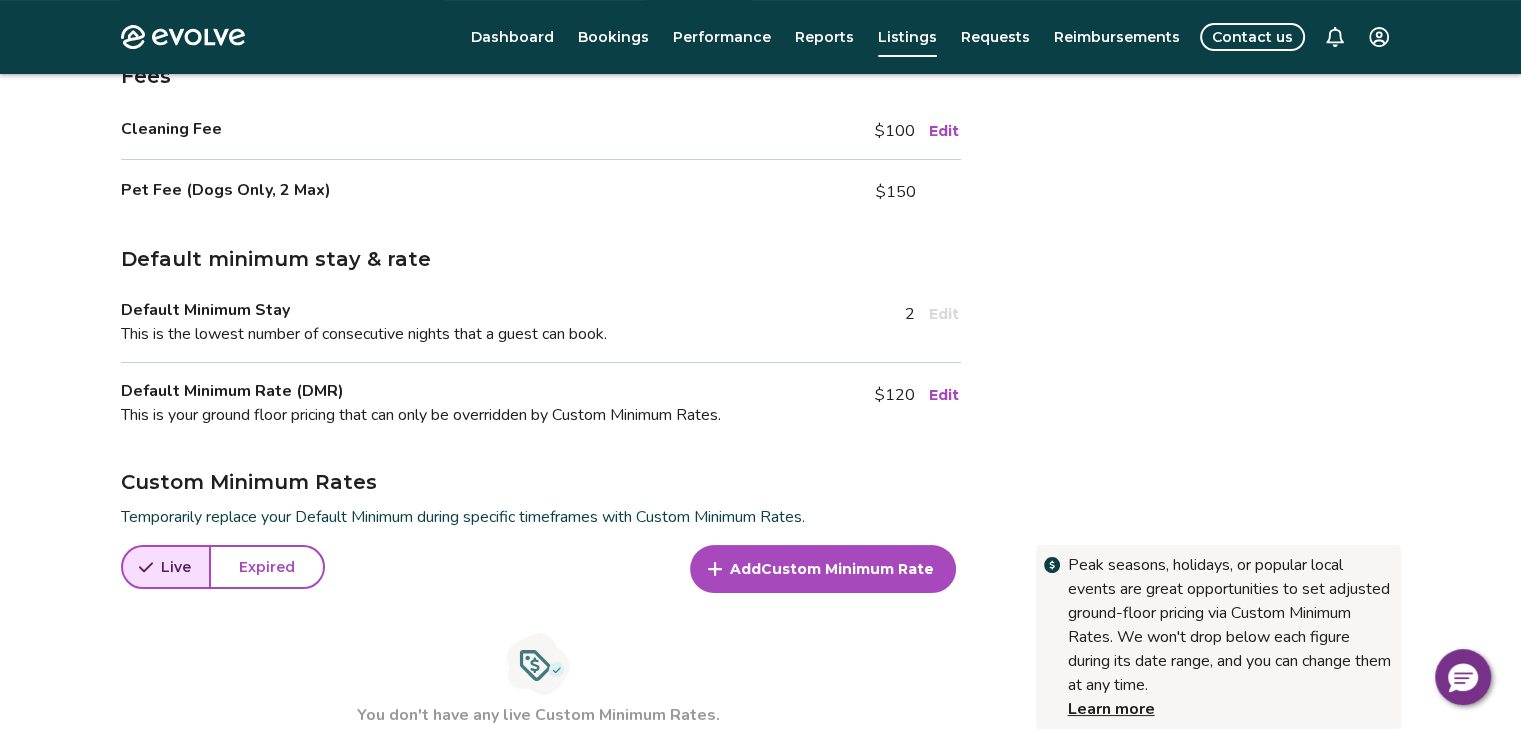 click on "Fees Cleaning Fee $100 Edit Pet Fee (Dogs Only, 2 Max) $150 Edit Default minimum stay & rate Default Minimum Stay This is the lowest number of consecutive nights that a guest can book. 2 Edit Default Minimum Rate (DMR) This is your ground floor pricing that can only be overridden by Custom Minimum Rates. $120 Edit Custom Minimum Rates Temporarily replace your Default Minimum during specific timeframes with Custom Minimum Rates. Peak seasons, holidays, or popular local events are great opportunities to set adjusted ground-floor pricing via Custom Minimum Rates. We won't drop below each figure during its date range, and you can change them at any time. Learn more Live Expired Add  Custom Minimum Rate You don't have any live Custom Minimum Rates.  Custom Minimum Stays Set custom minimum nights to temporarily override your Default Minimum Stay for selected timeframes. Learn more  about how your Default Minimum Stay is set. Add  Custom Minimum Stay You haven't added any Custom Minimum Stays yet.    Tax reports" at bounding box center (761, 594) 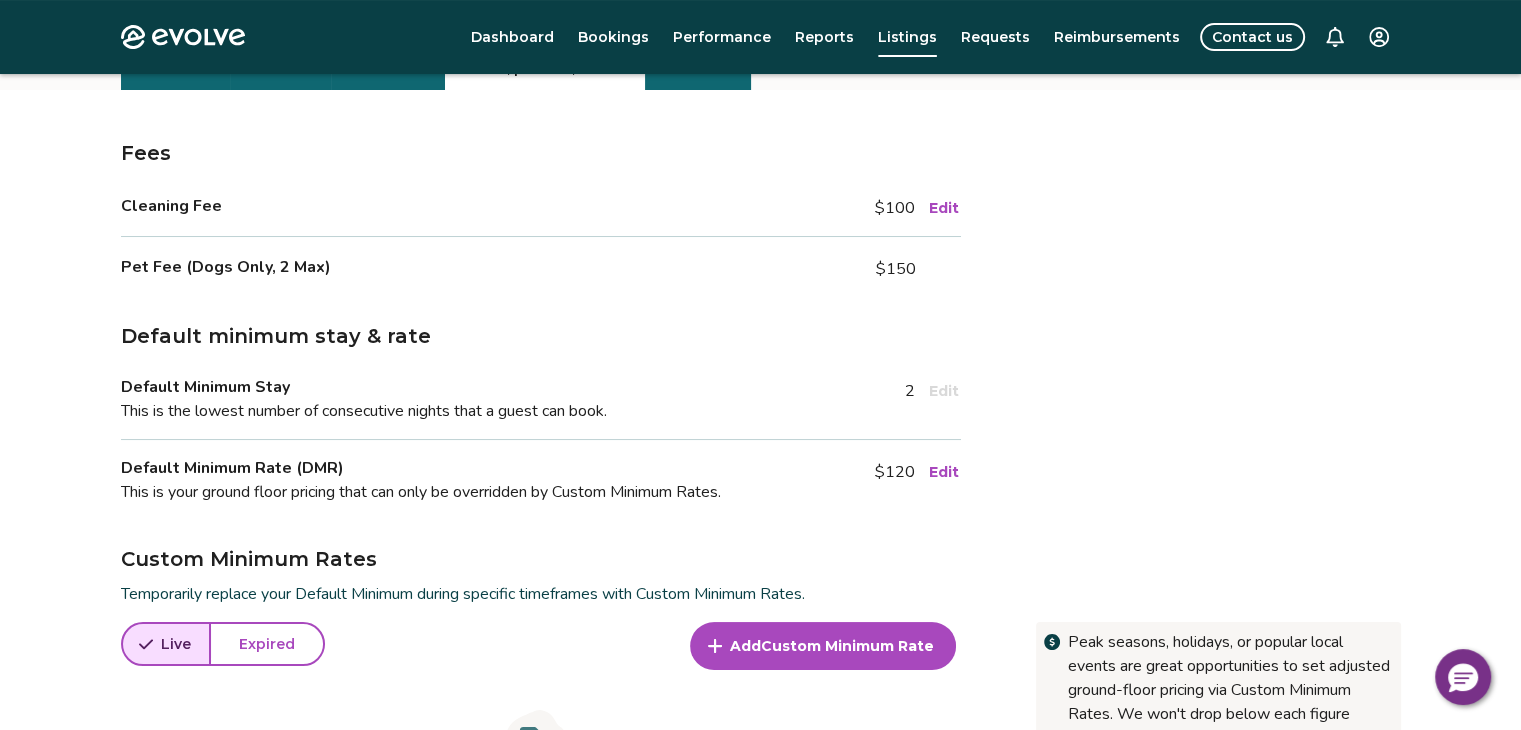 scroll, scrollTop: 241, scrollLeft: 0, axis: vertical 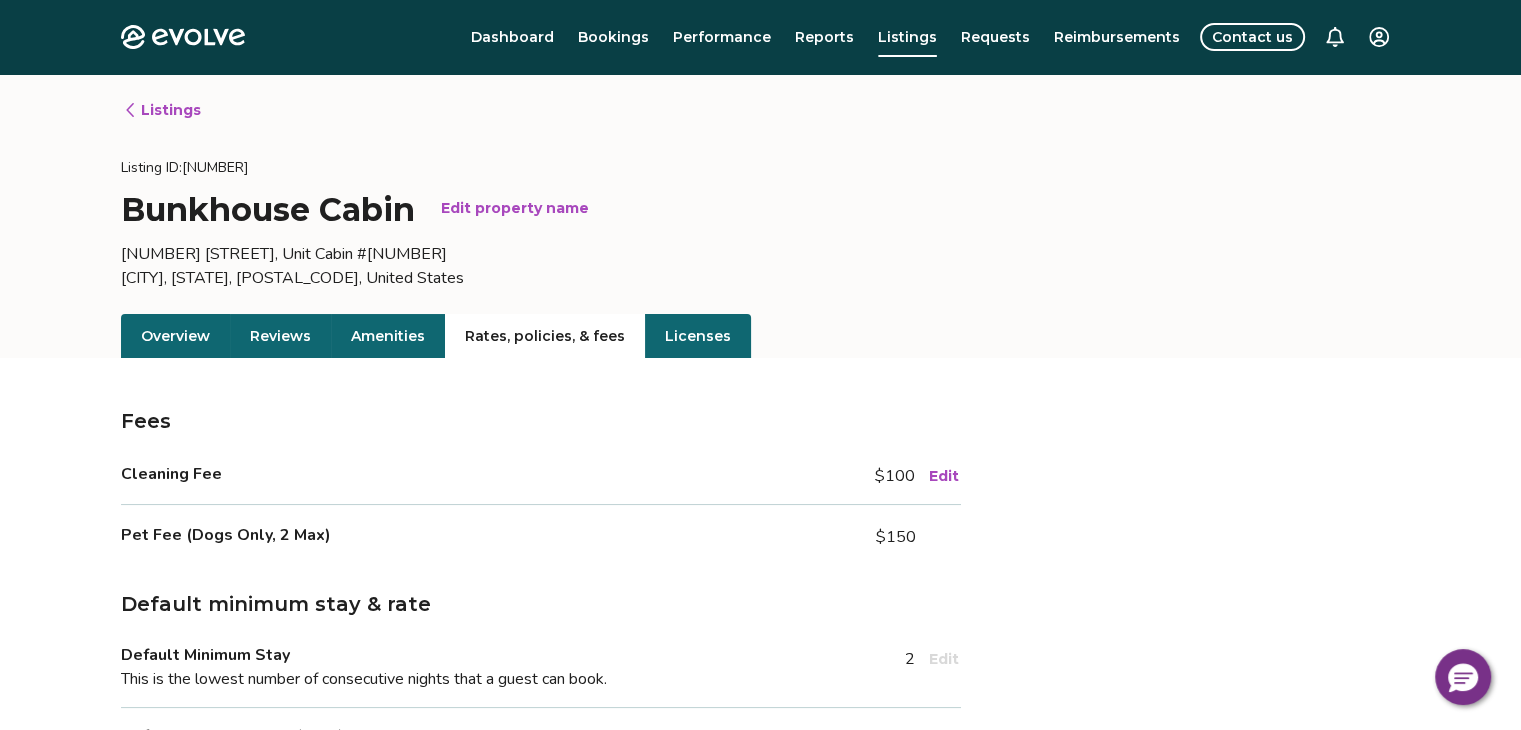 click on "Listings" at bounding box center (162, 110) 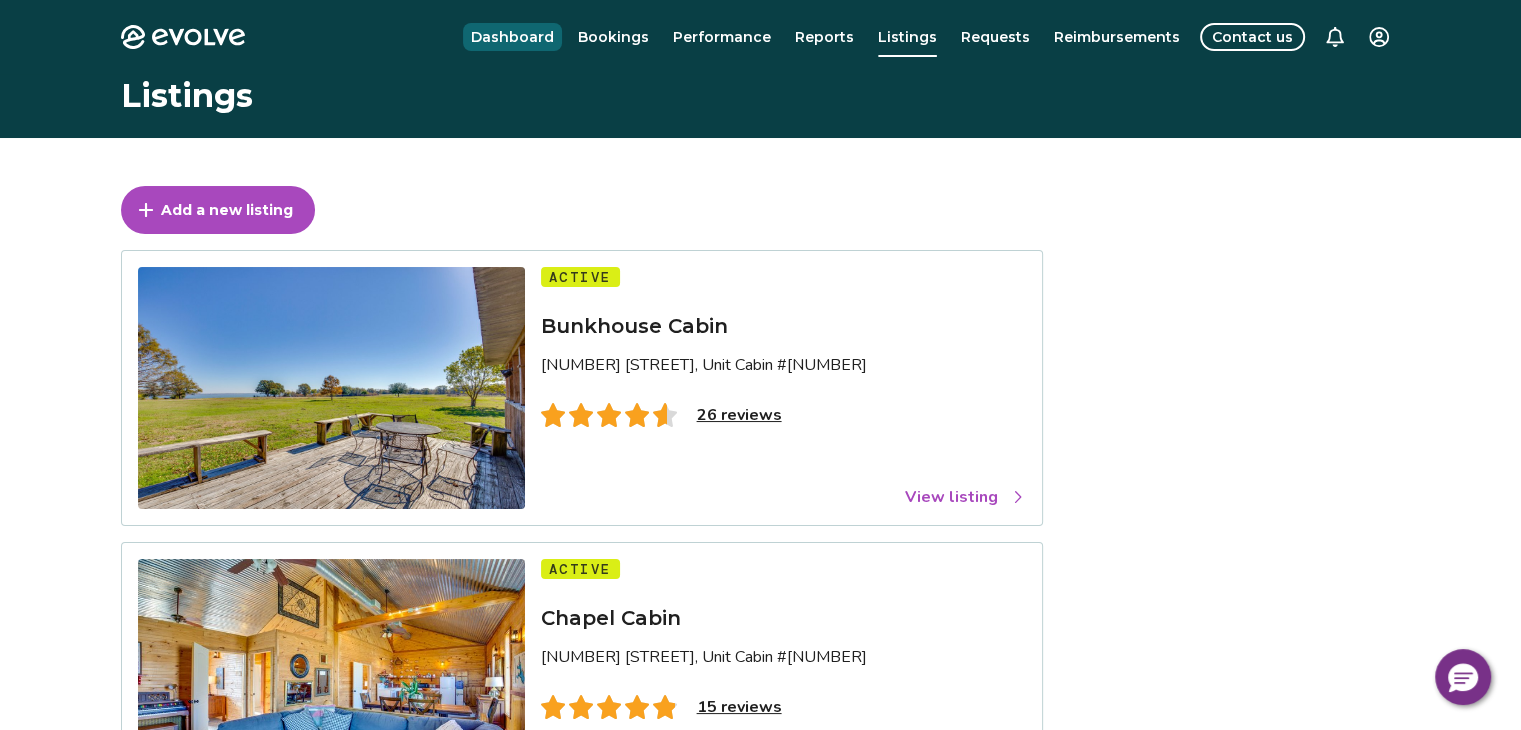 click on "Dashboard" at bounding box center [512, 37] 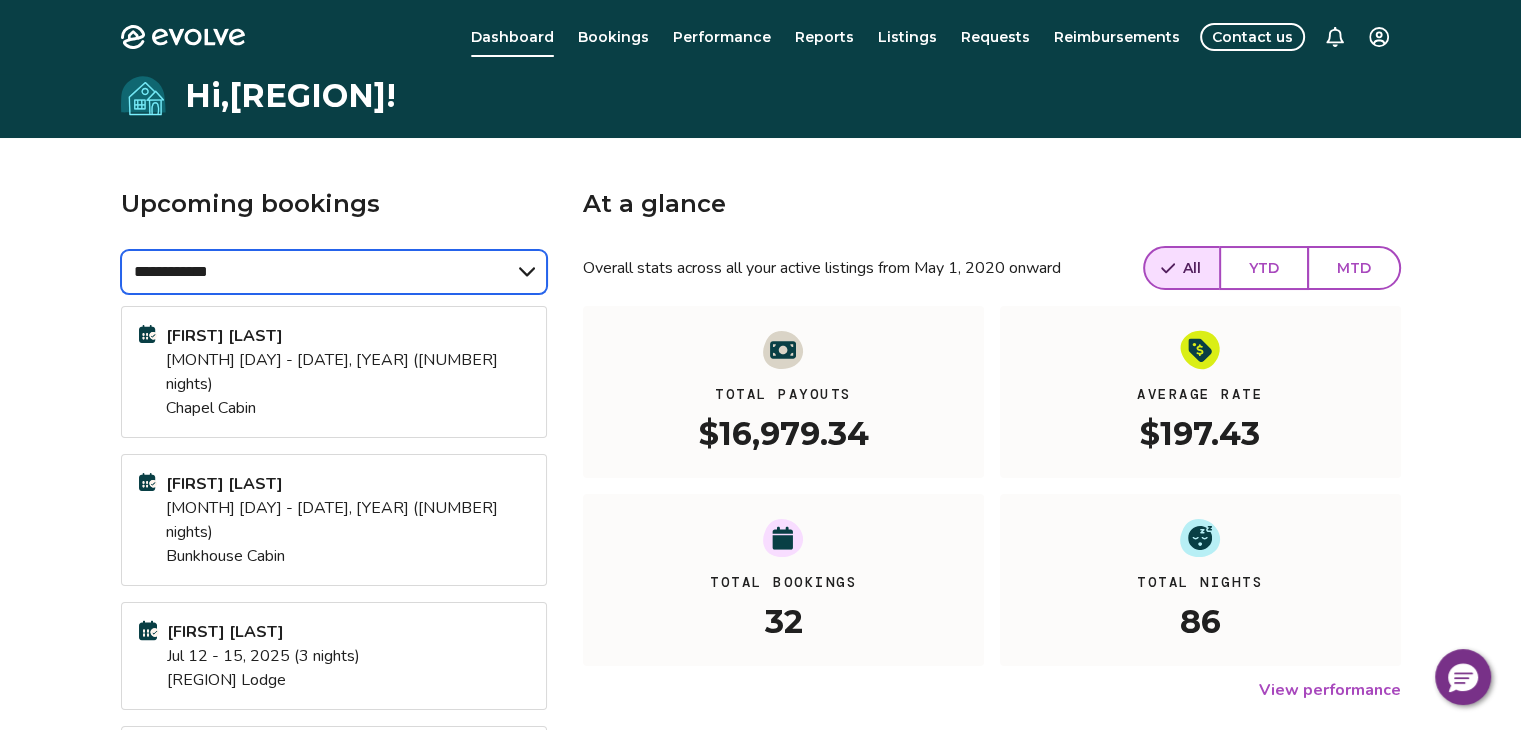 click on "**********" at bounding box center [334, 272] 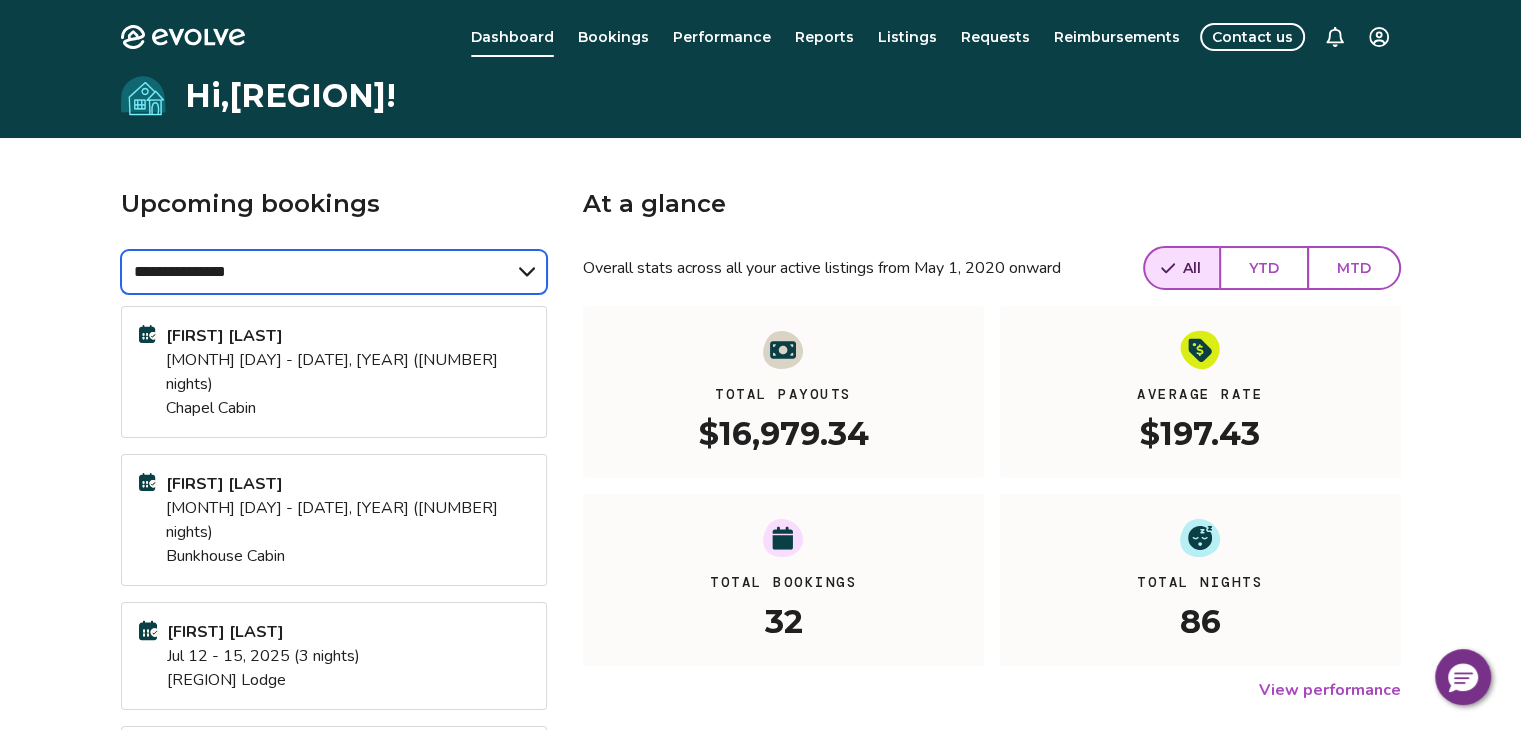click on "**********" at bounding box center (334, 272) 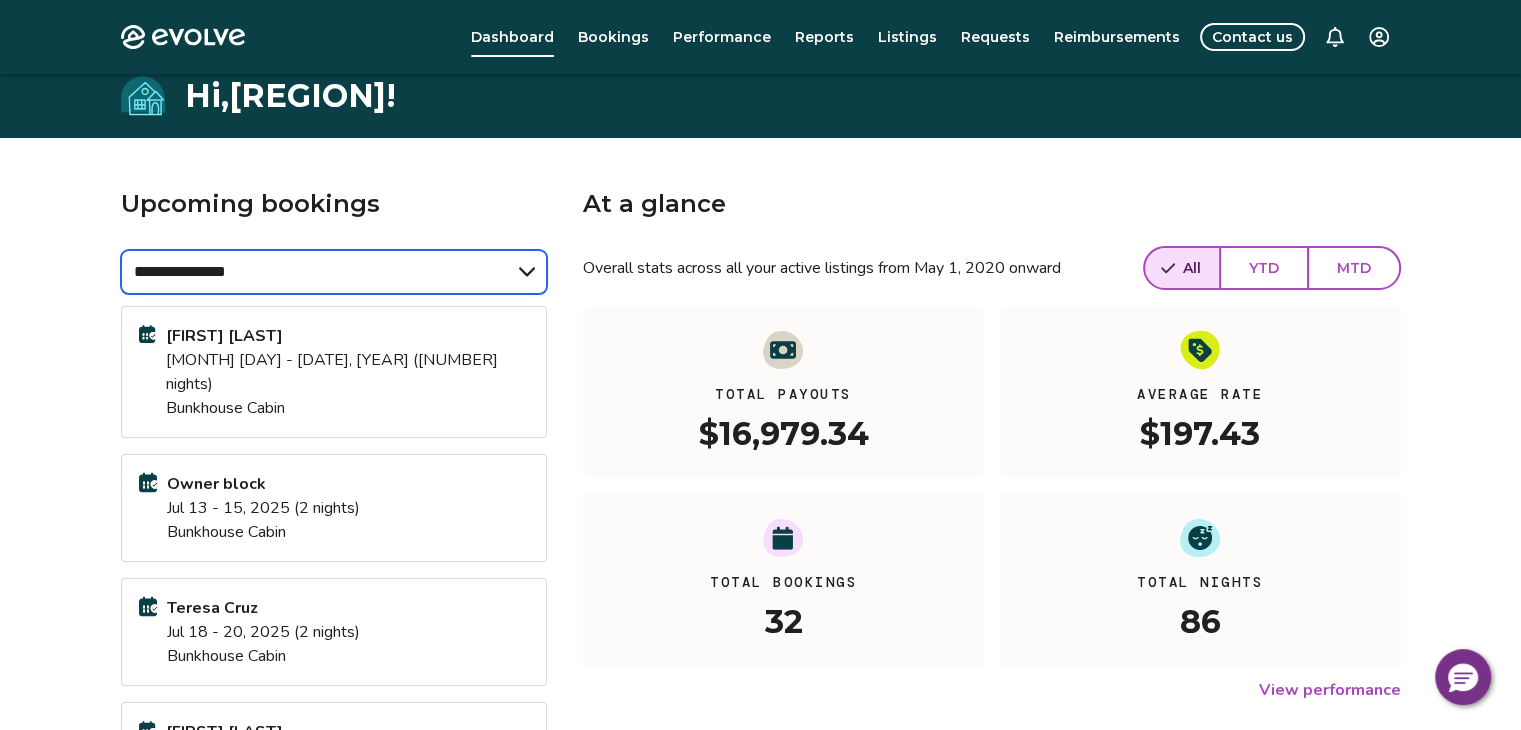 scroll, scrollTop: 302, scrollLeft: 0, axis: vertical 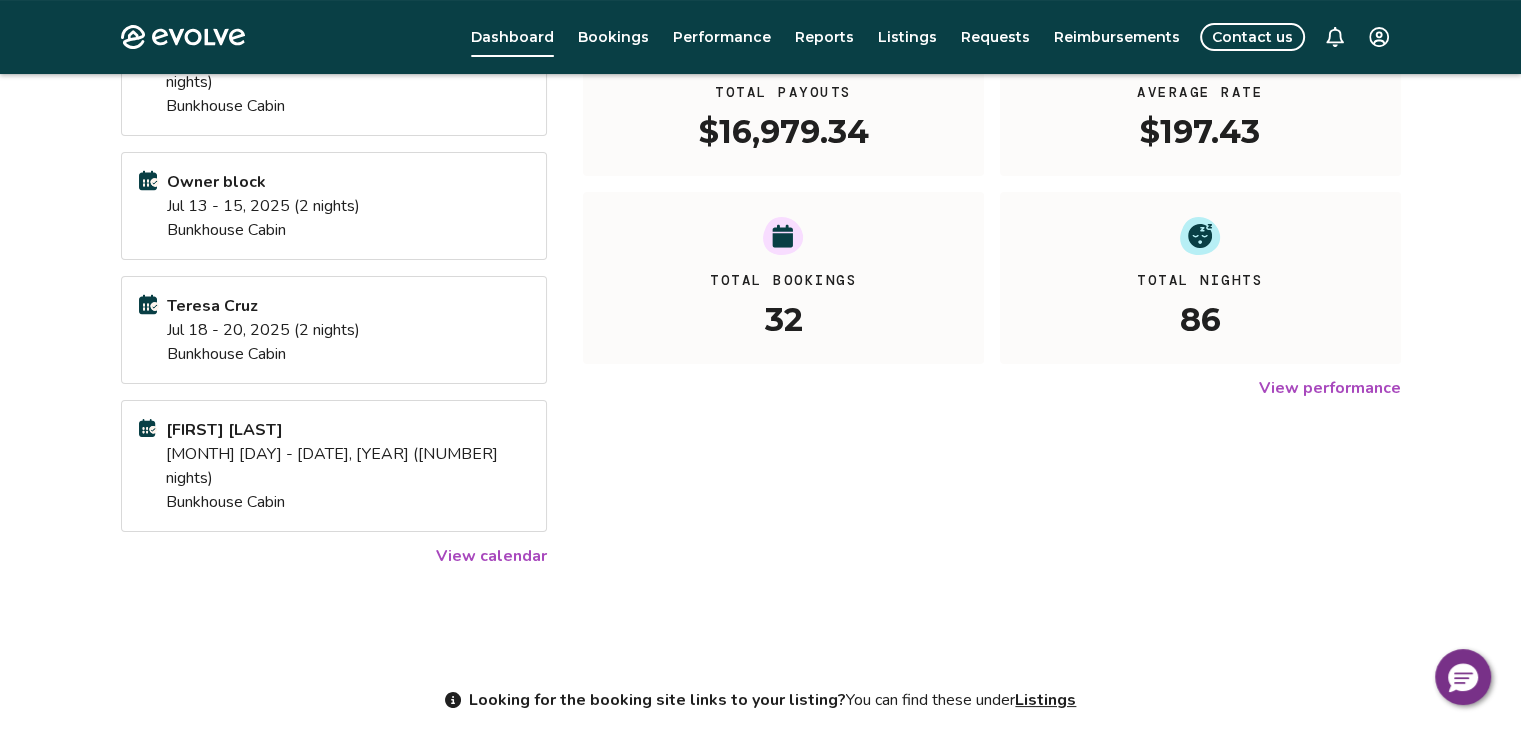 click on "View calendar" at bounding box center (491, 556) 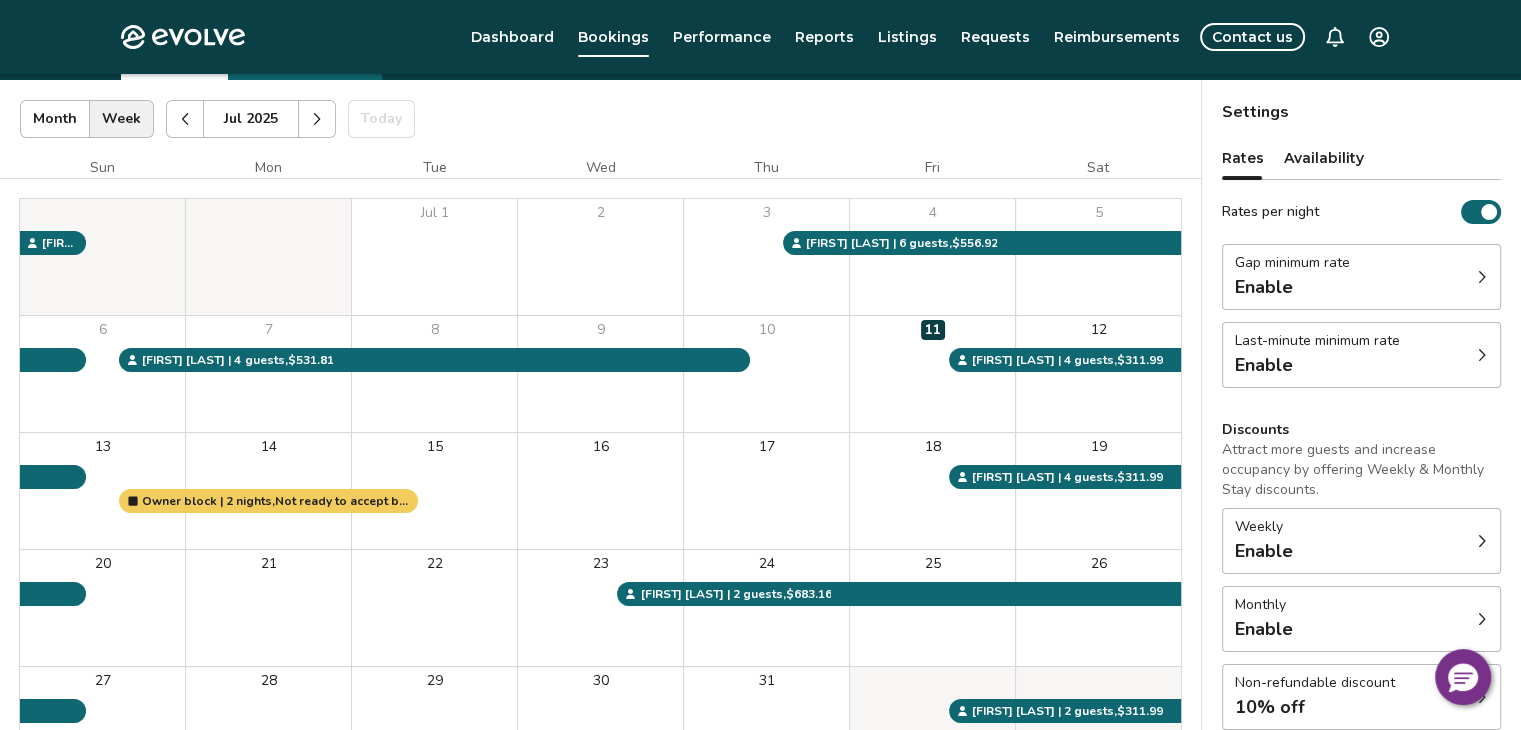 scroll, scrollTop: 145, scrollLeft: 0, axis: vertical 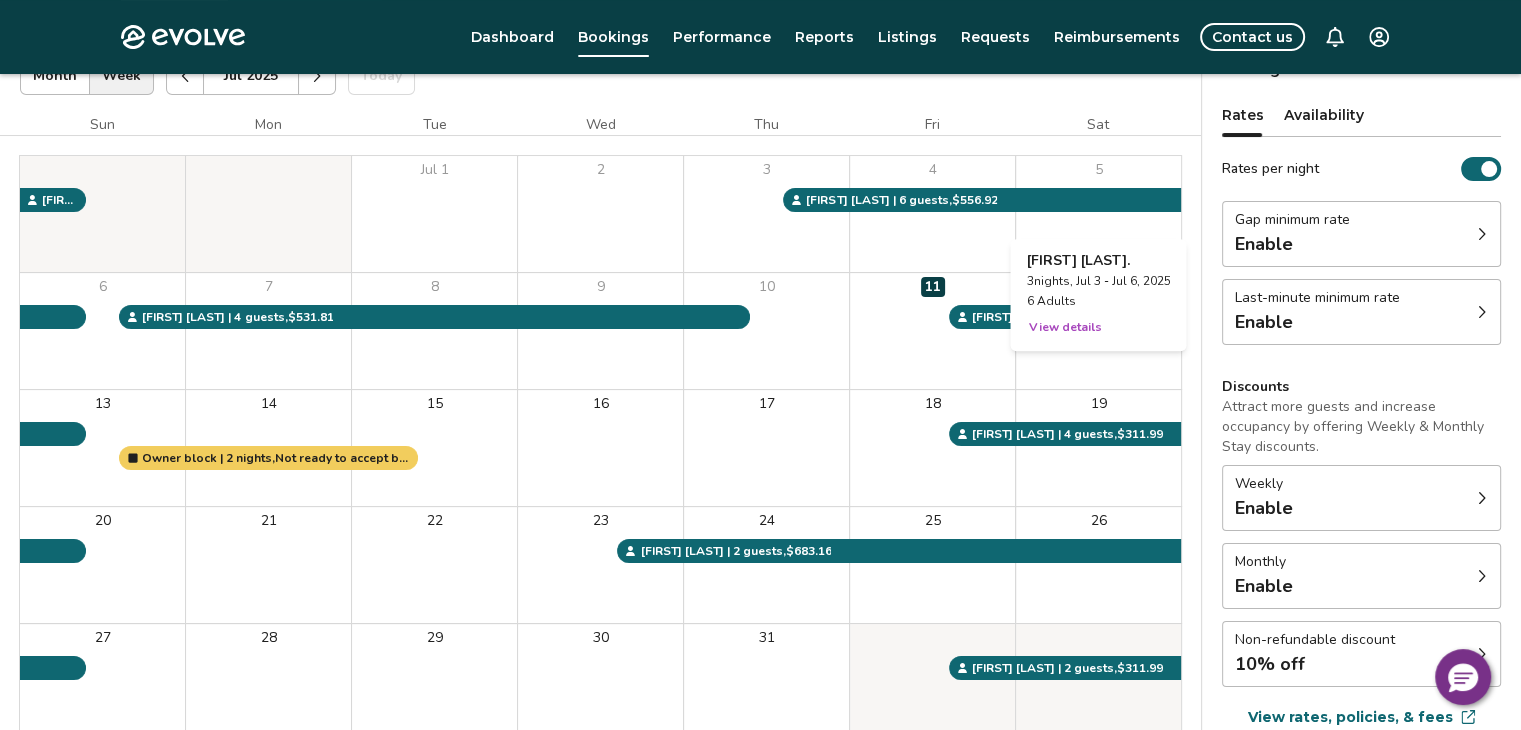 click on "View details" at bounding box center (1064, 327) 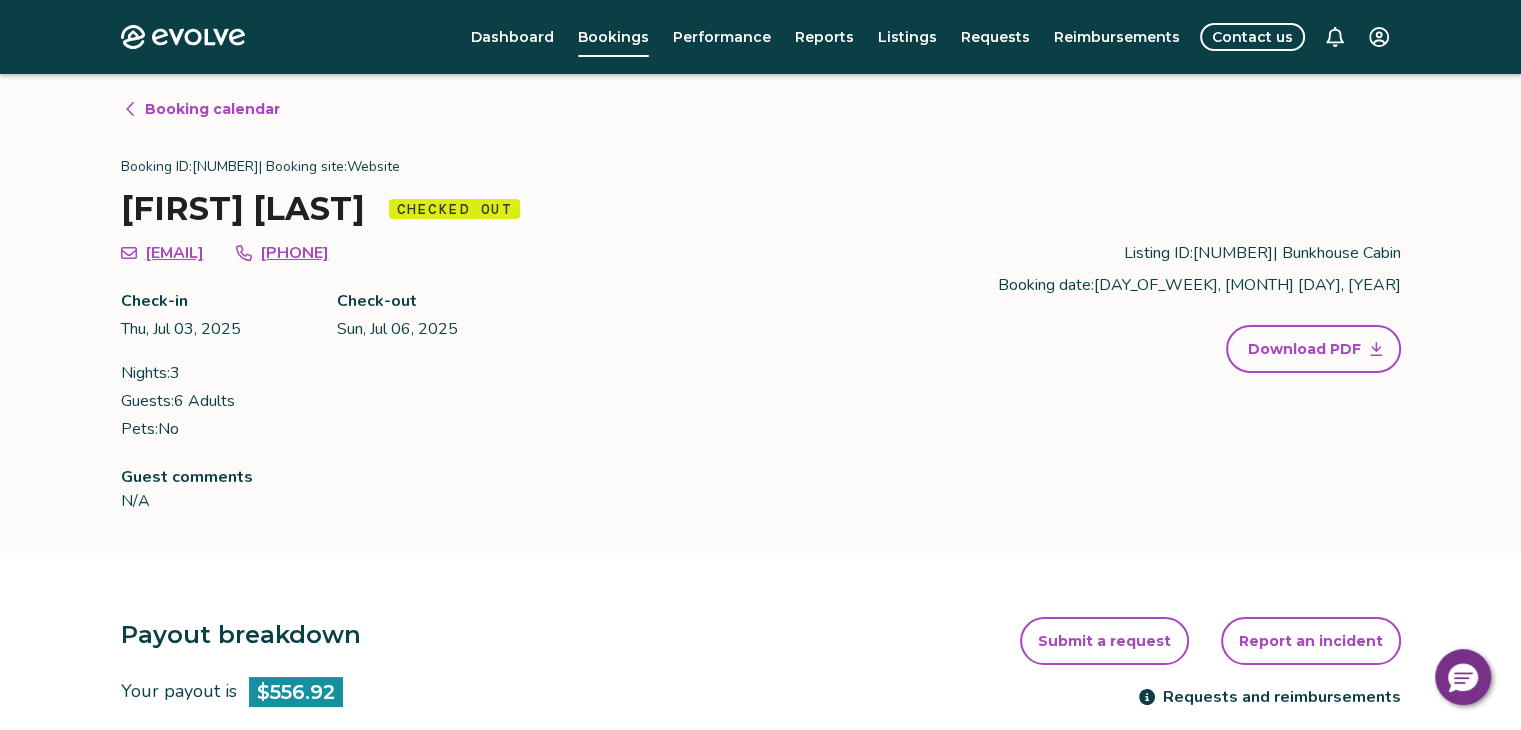 scroll, scrollTop: 0, scrollLeft: 0, axis: both 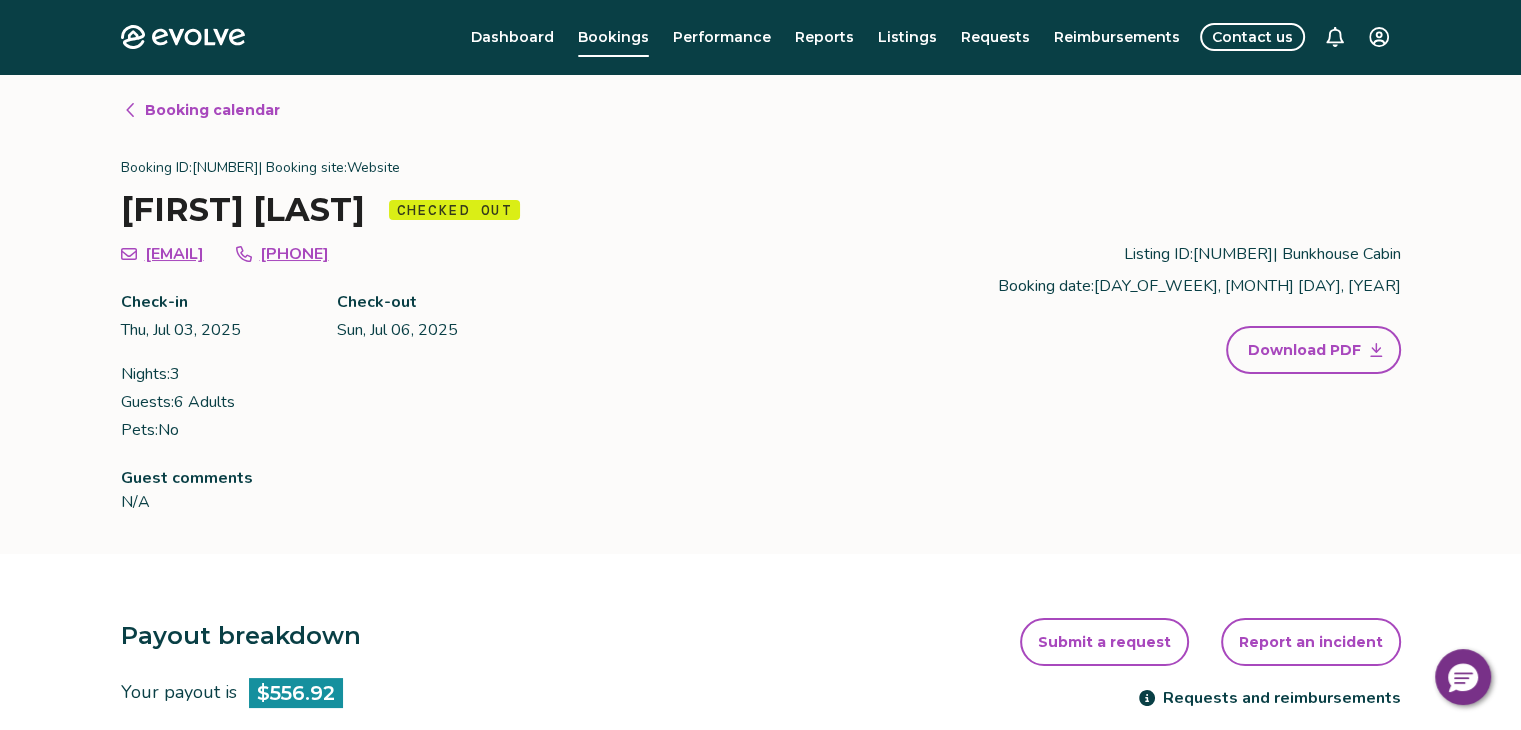 click on "Booking calendar" at bounding box center (212, 110) 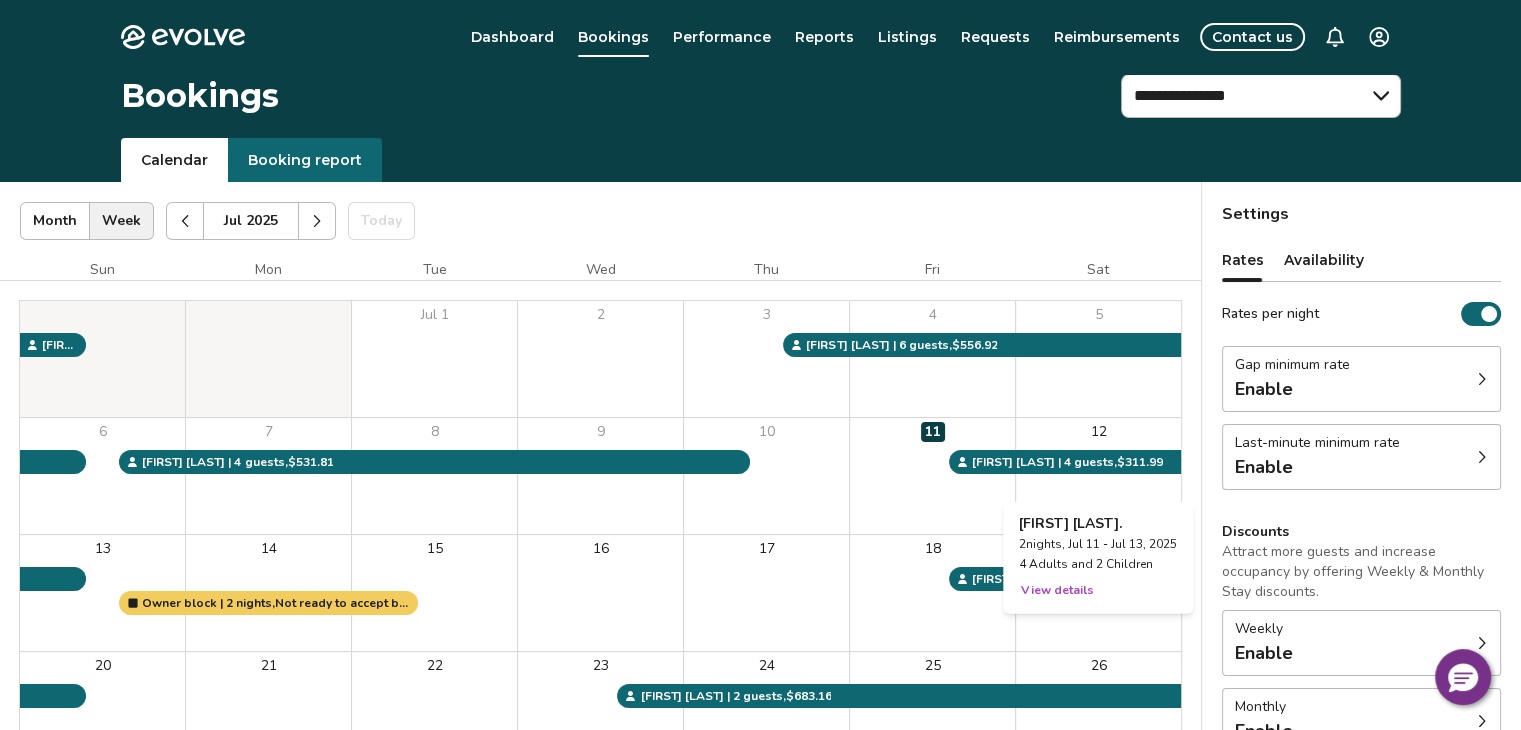 click on "View details" at bounding box center (1057, 590) 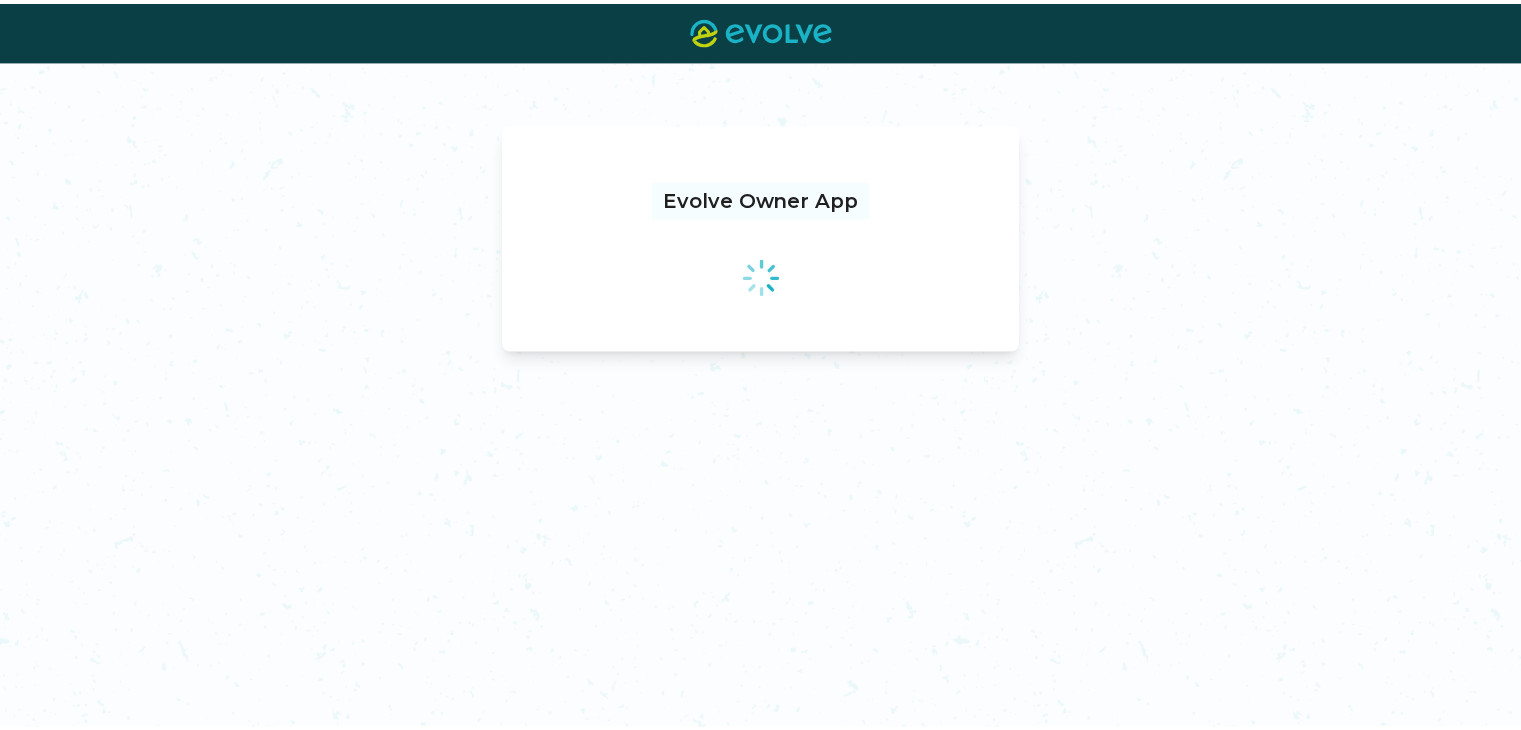 scroll, scrollTop: 0, scrollLeft: 0, axis: both 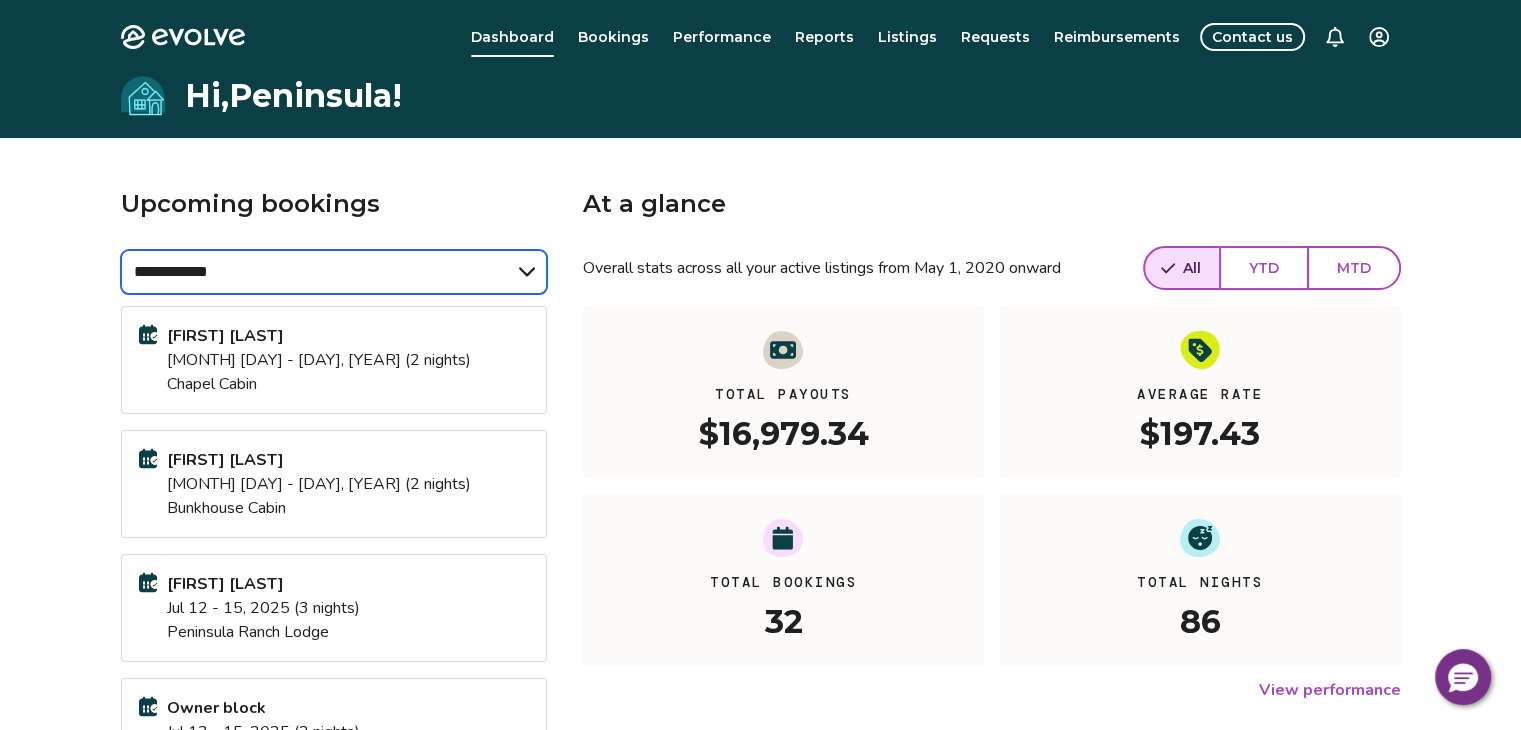 click on "**********" at bounding box center [334, 272] 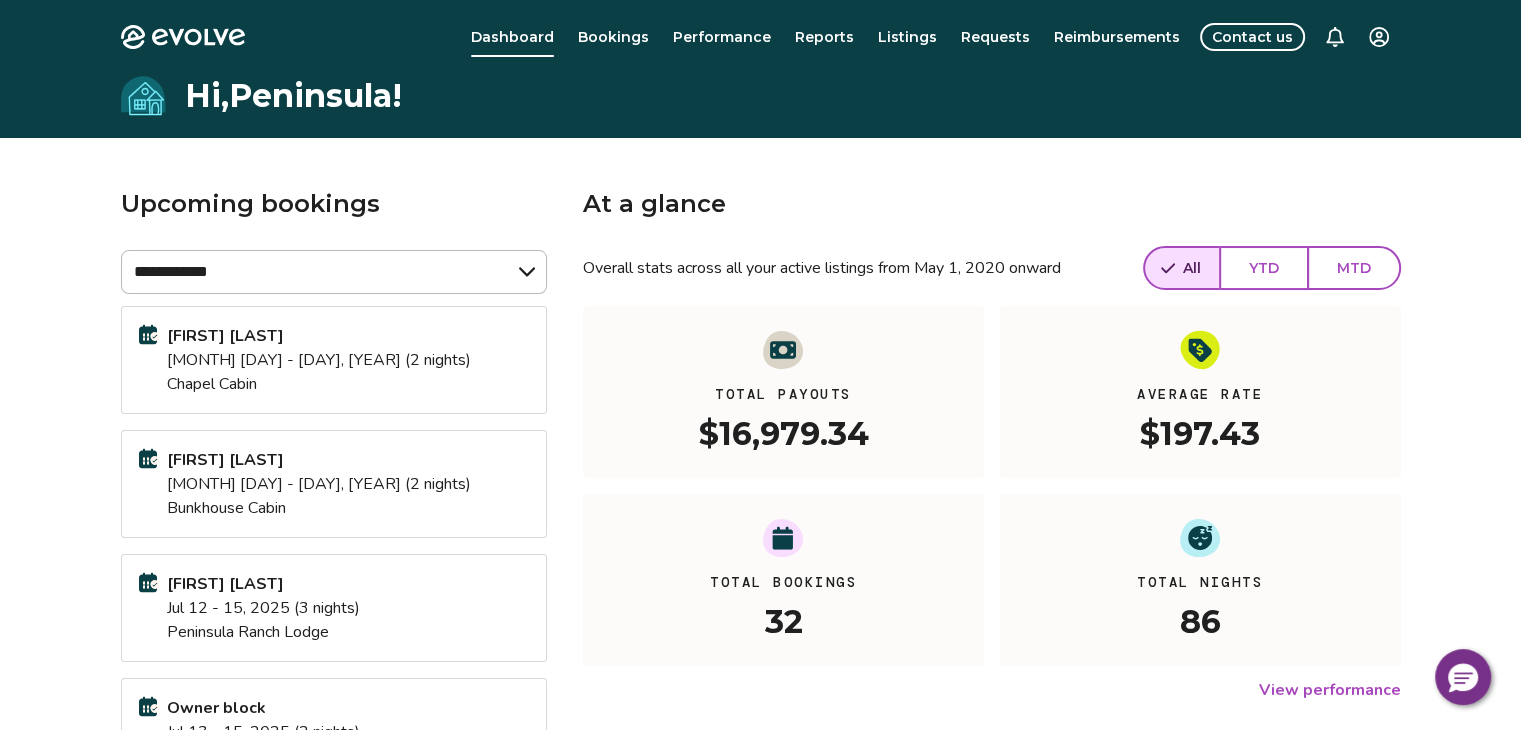 click on "Upcoming bookings" at bounding box center [334, 204] 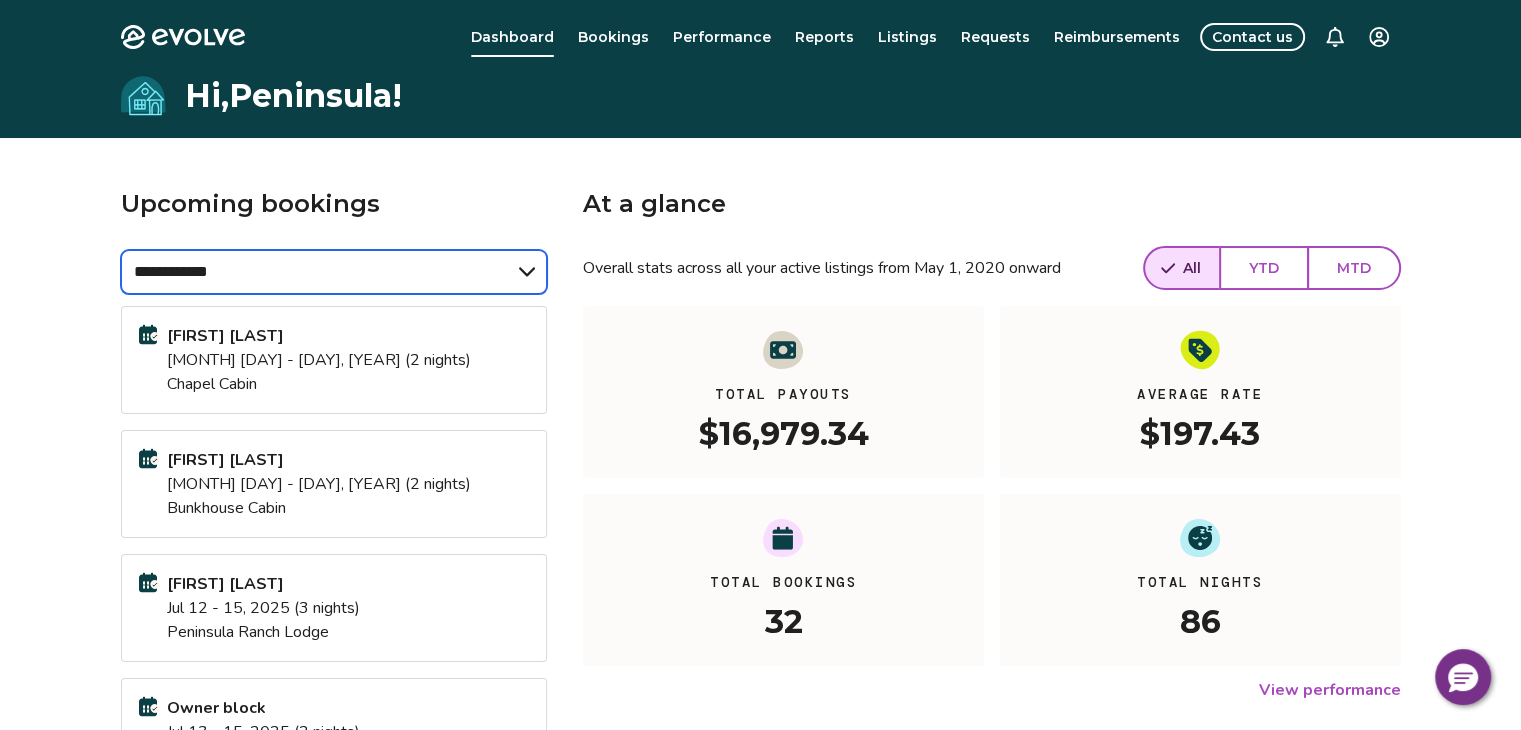 click on "**********" at bounding box center (334, 272) 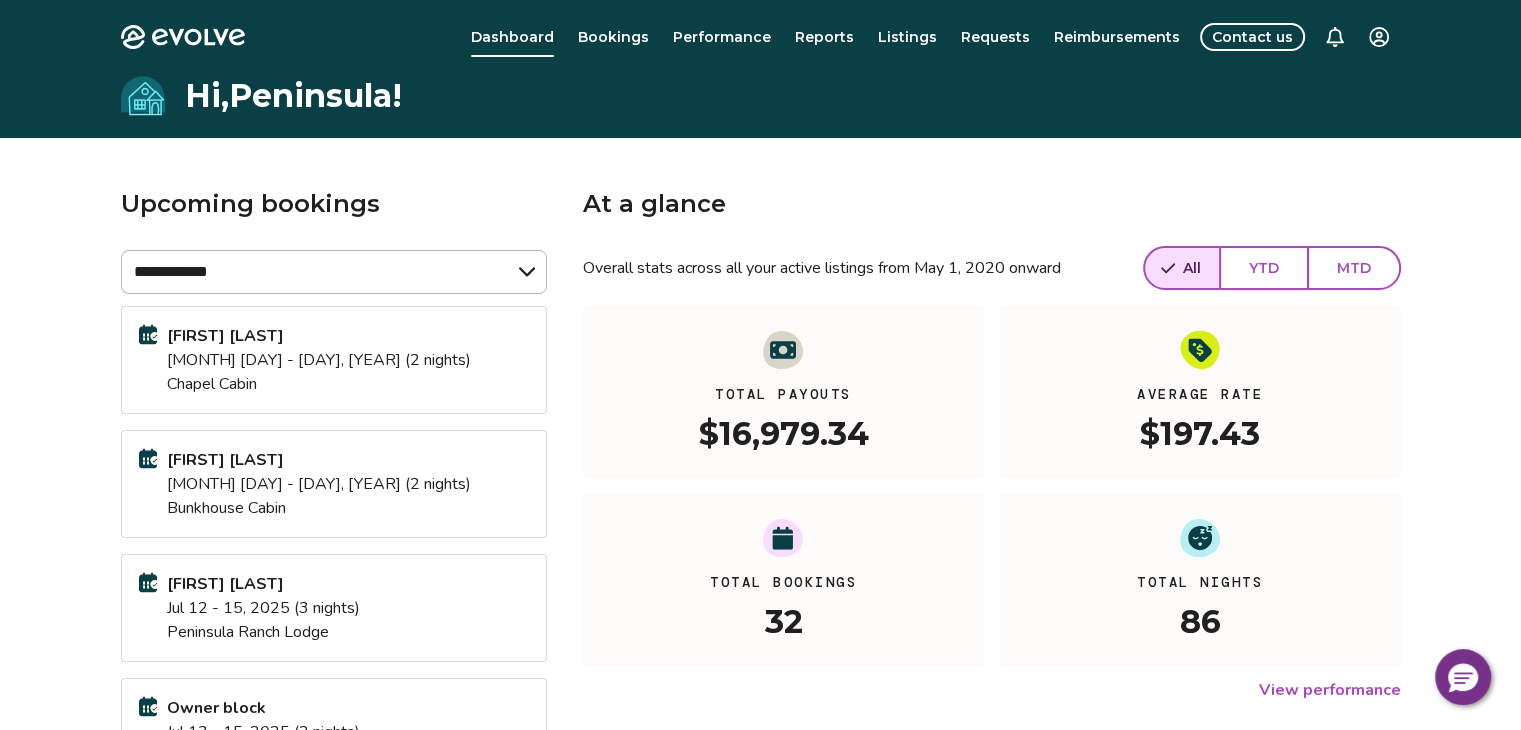 click on "Upcoming bookings" at bounding box center [334, 204] 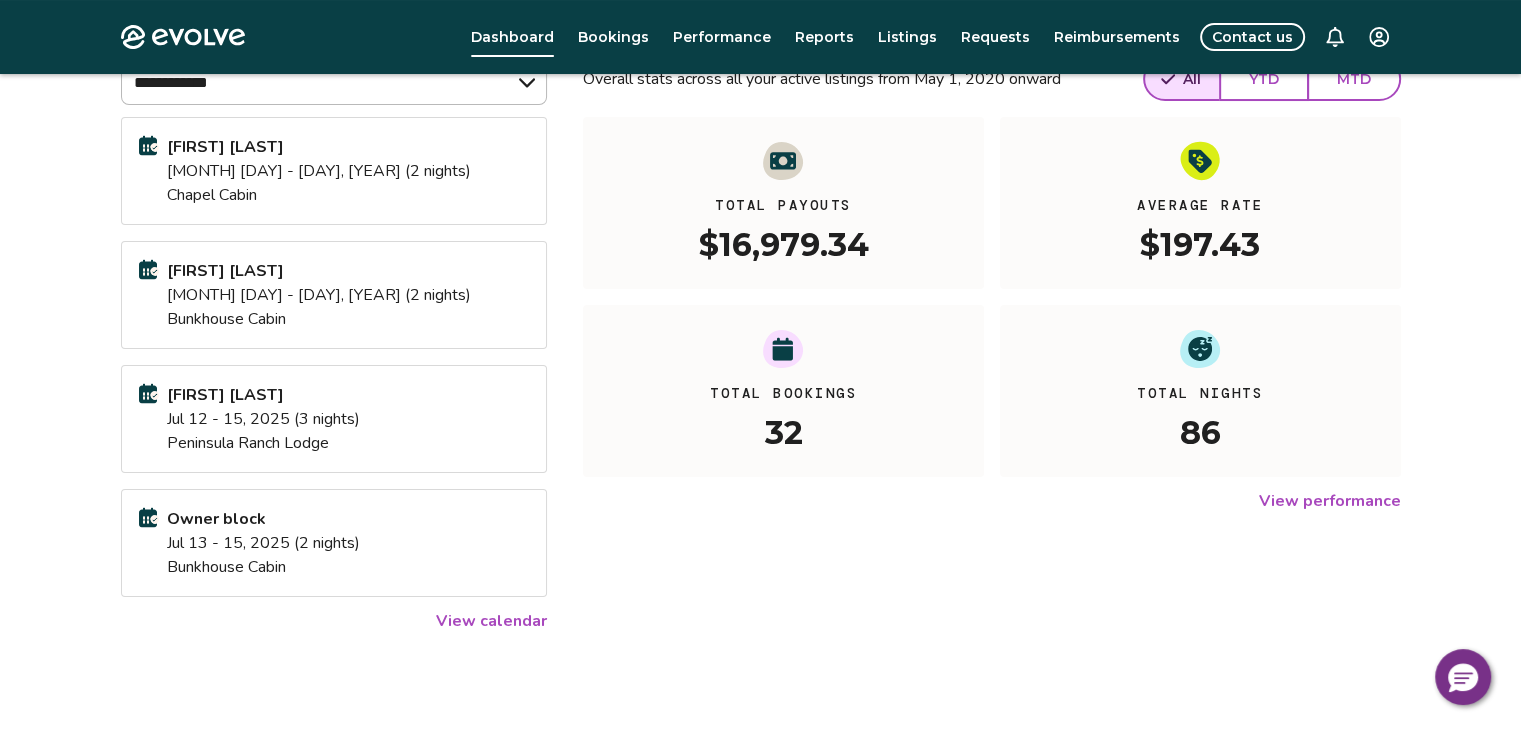 scroll, scrollTop: 198, scrollLeft: 0, axis: vertical 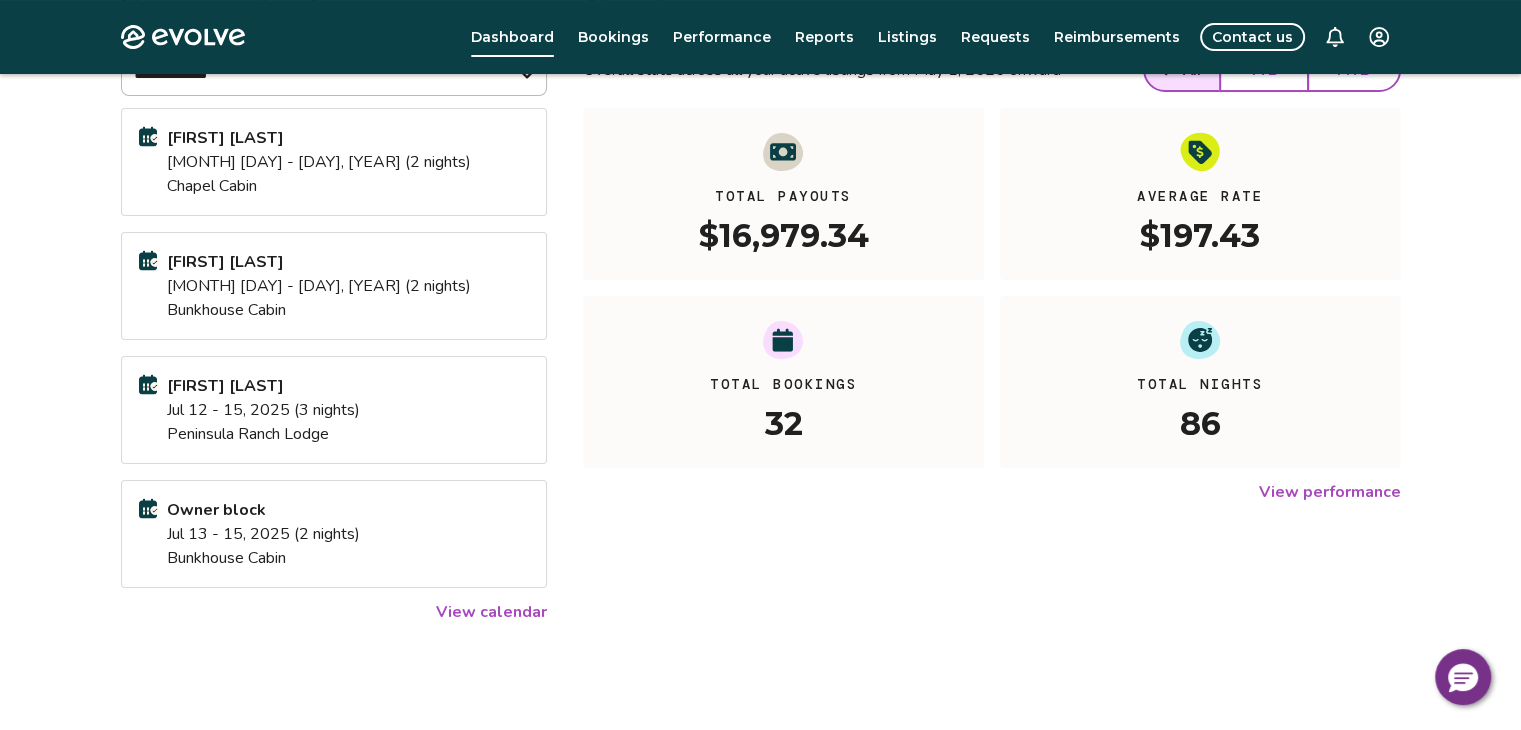 click on "View calendar" at bounding box center (491, 612) 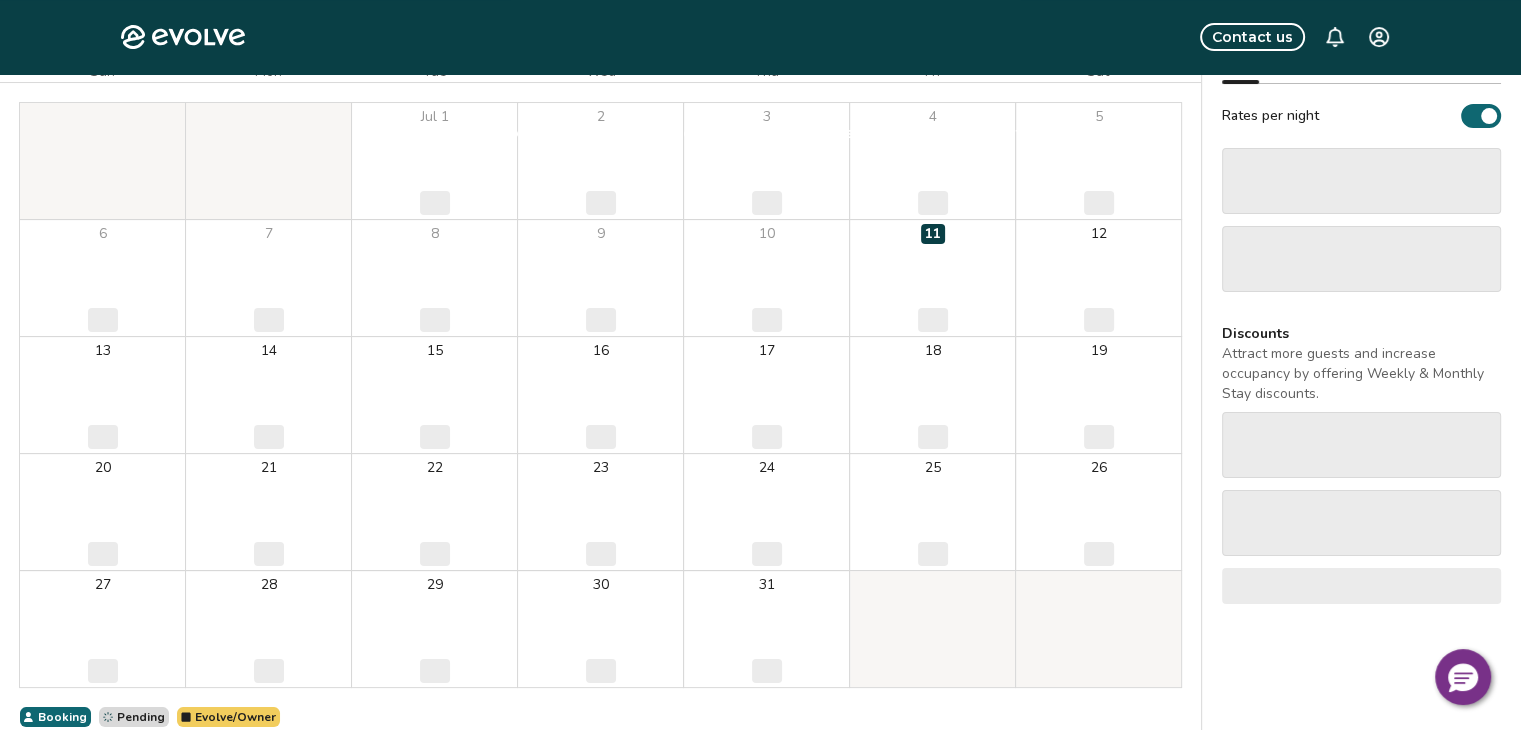 scroll, scrollTop: 0, scrollLeft: 0, axis: both 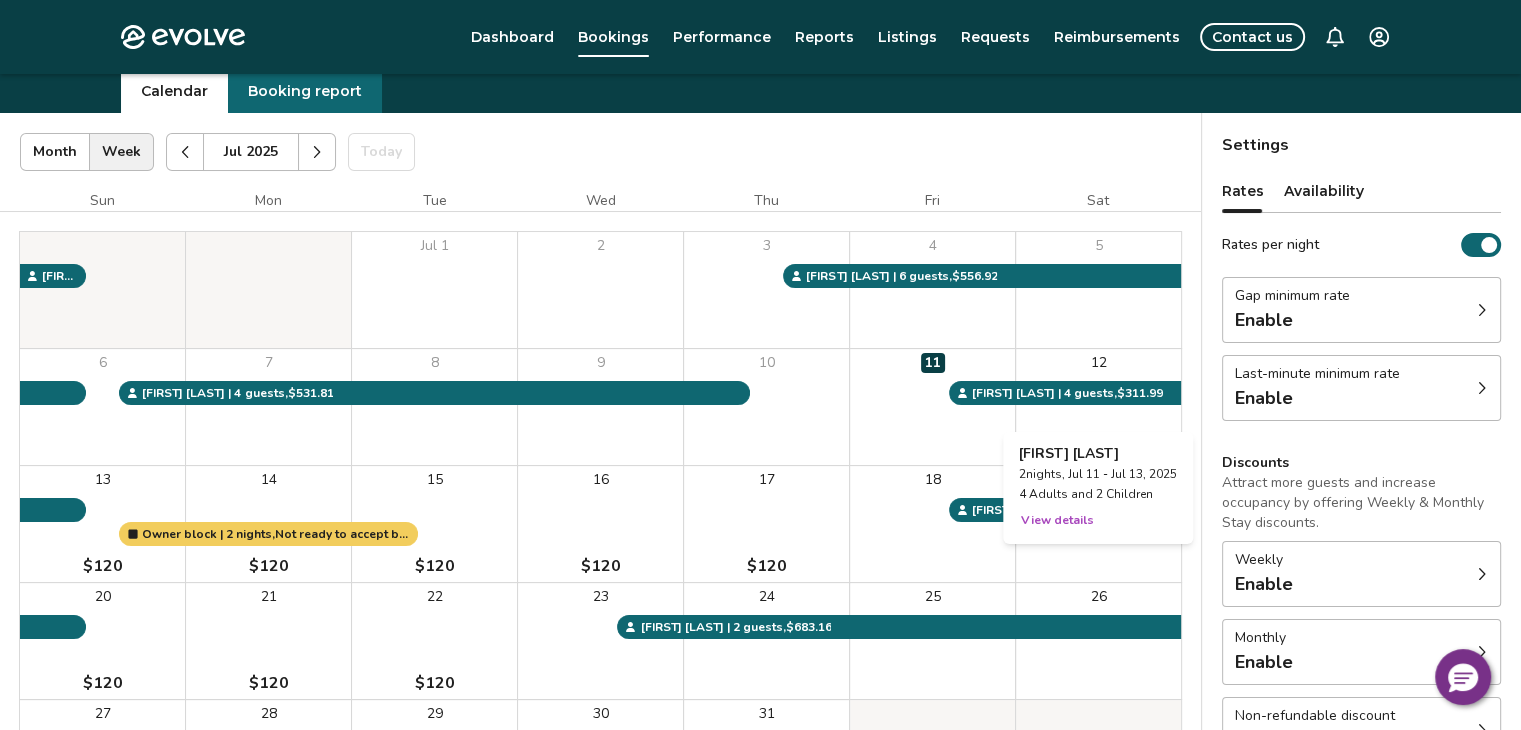 click on "View details" at bounding box center [1057, 520] 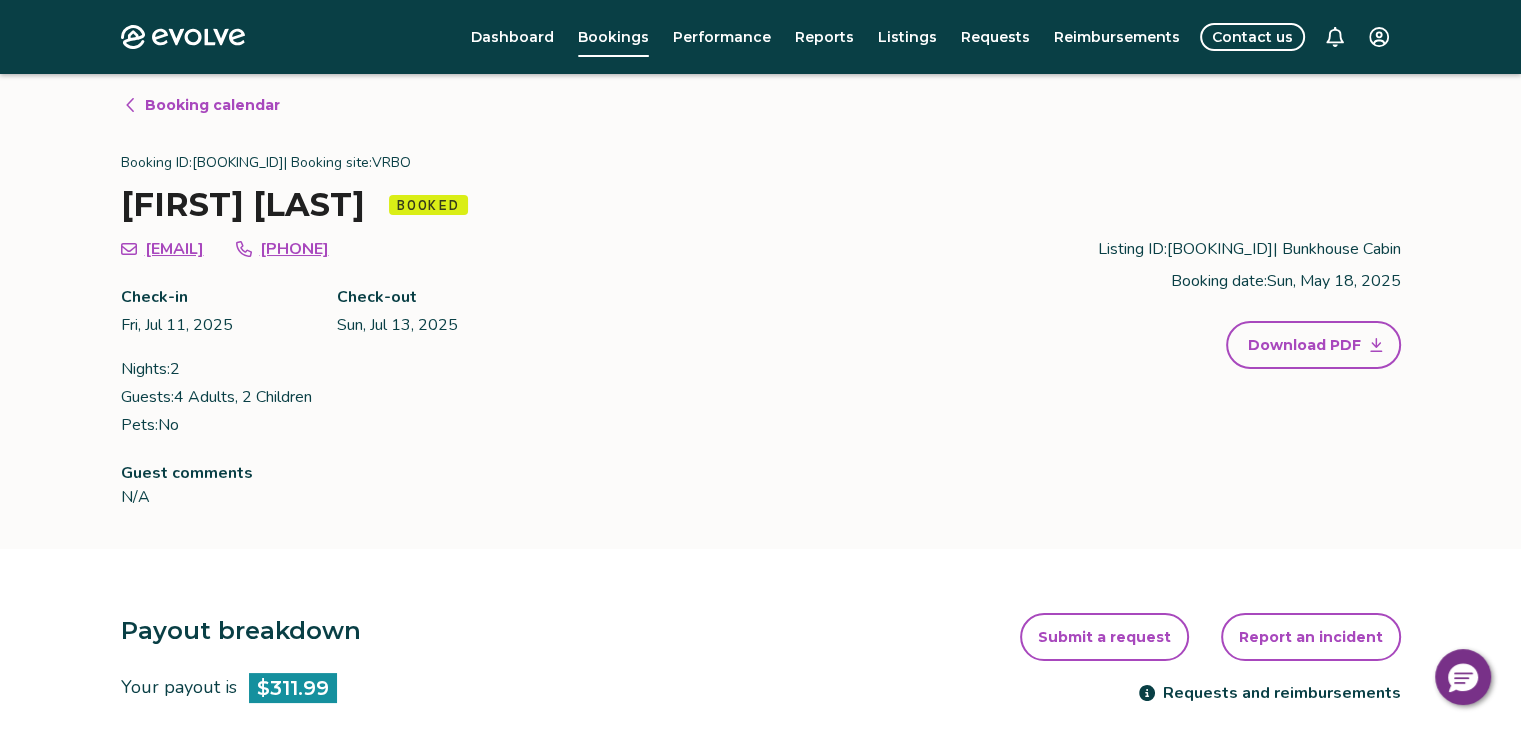 click on "Booking calendar" at bounding box center [212, 105] 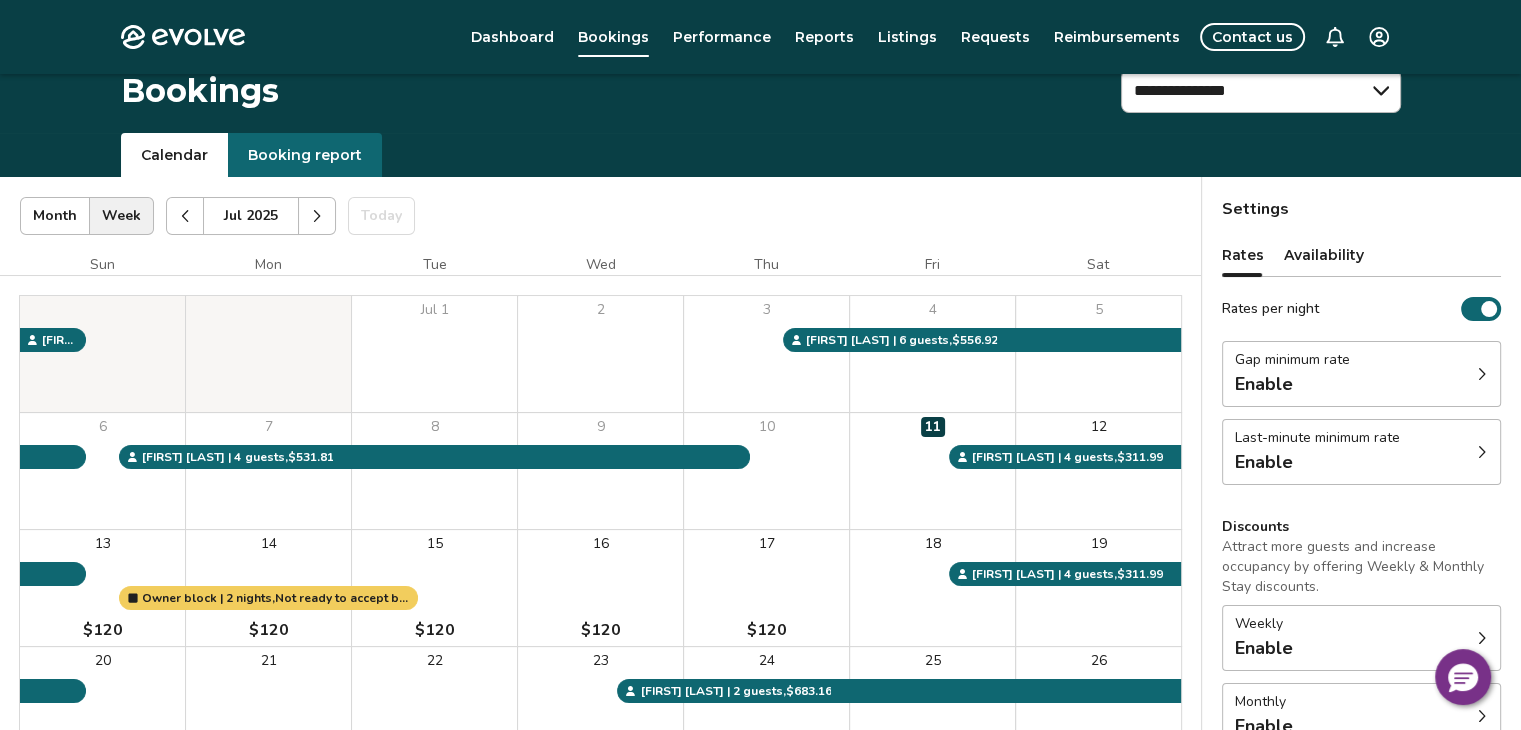 drag, startPoint x: 1520, startPoint y: 99, endPoint x: 1528, endPoint y: 181, distance: 82.38932 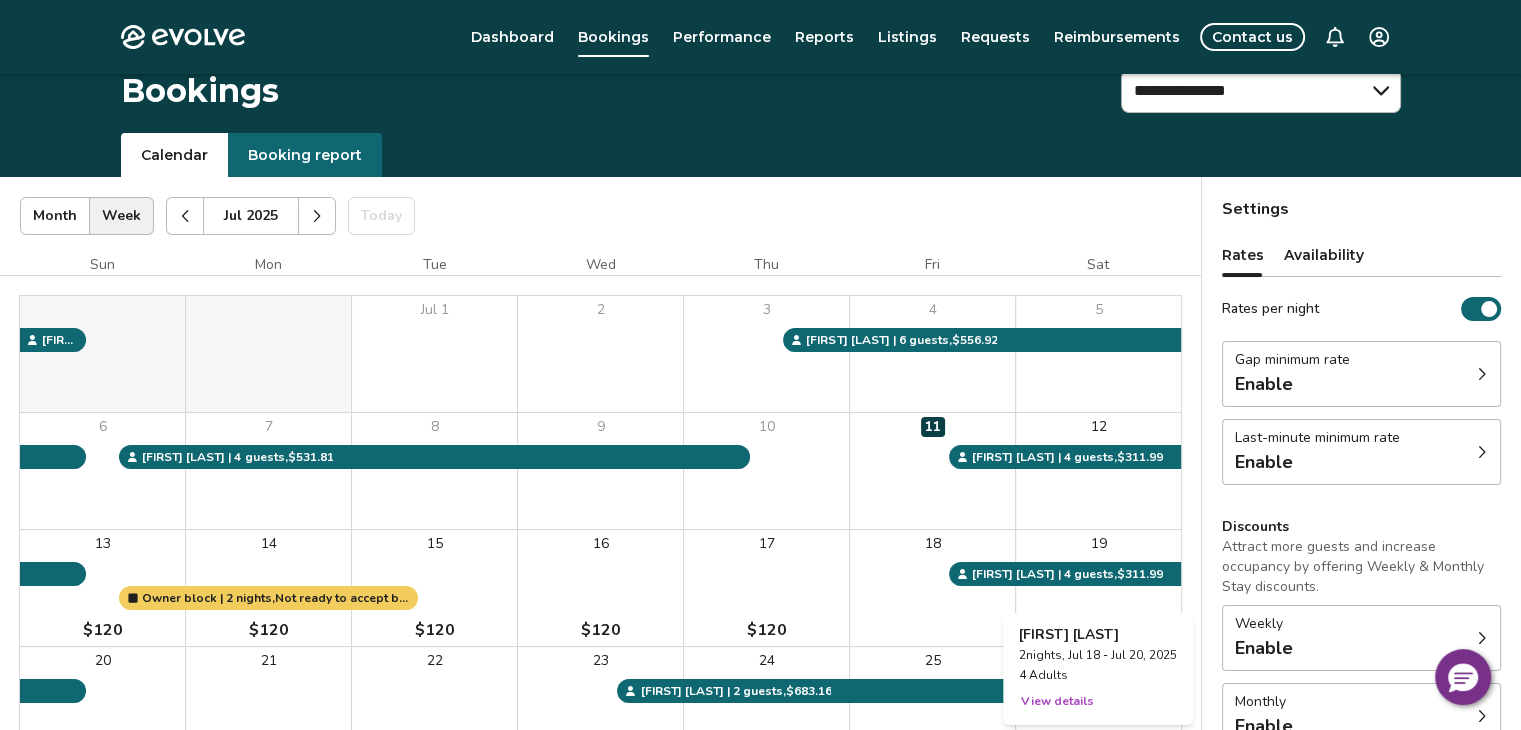 click on "View details" at bounding box center [1057, 701] 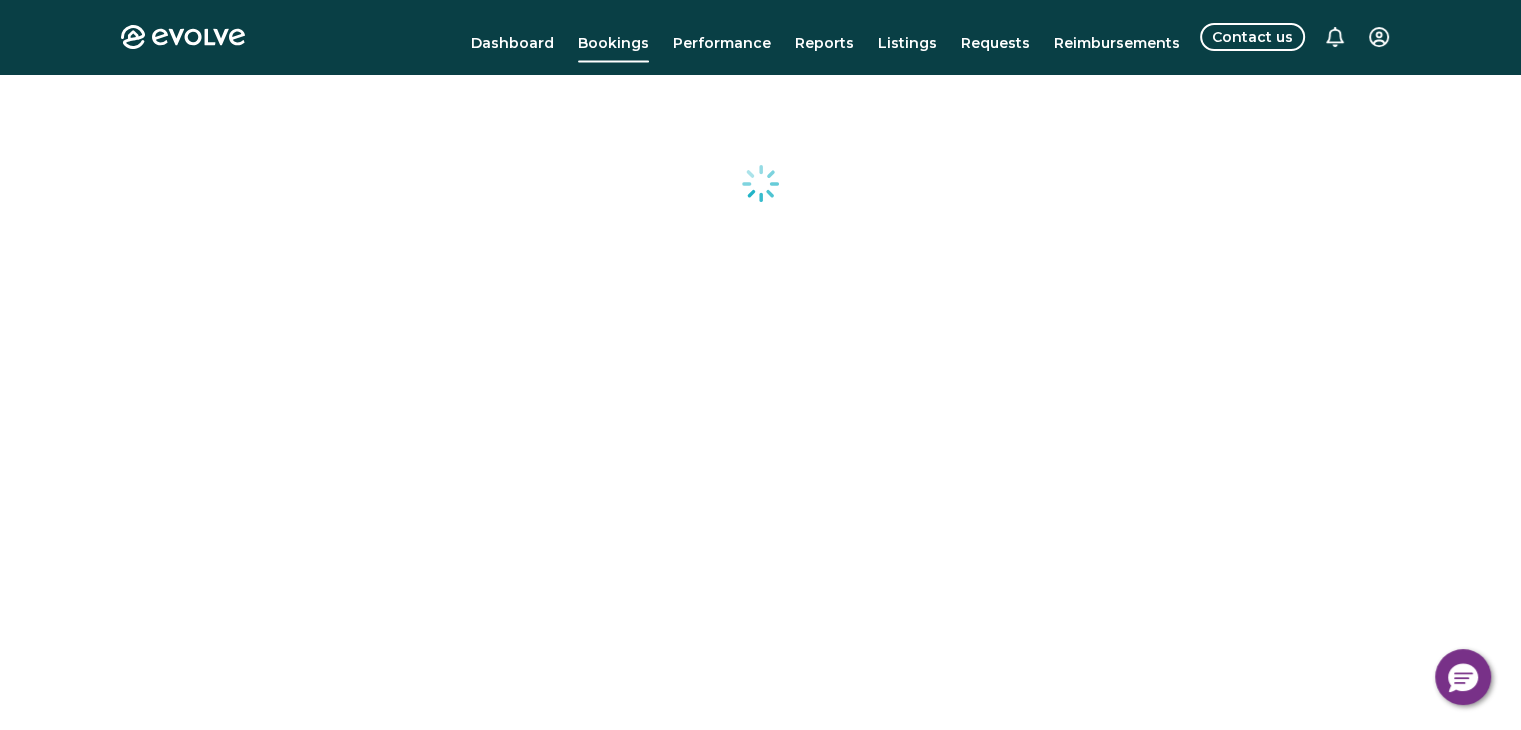 scroll, scrollTop: 0, scrollLeft: 0, axis: both 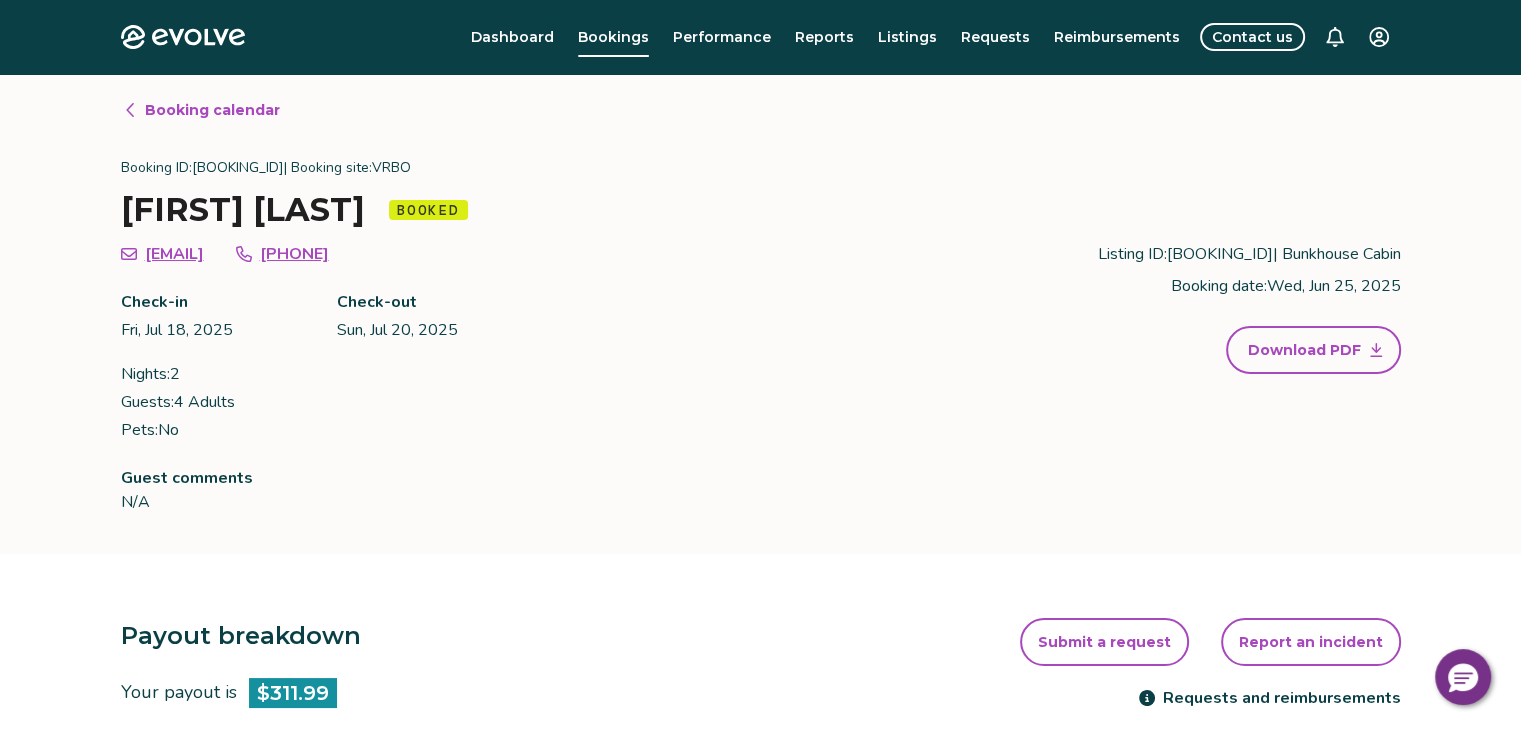 click on "[FIRST] [LAST] [EMAIL] [PHONE] Check-in [DAY], [MONTH] [DAY], [YEAR] Check-out [DAY], [MONTH] [DAY], [YEAR] Nights:  2 Guests:  4 Adults Pets:  No Listing ID:  [BOOKING_ID]  |   Bunkhouse Cabin Booking date:  [DAY], [MONTH] [DAY], [YEAR] Download PDF" at bounding box center [761, 342] 